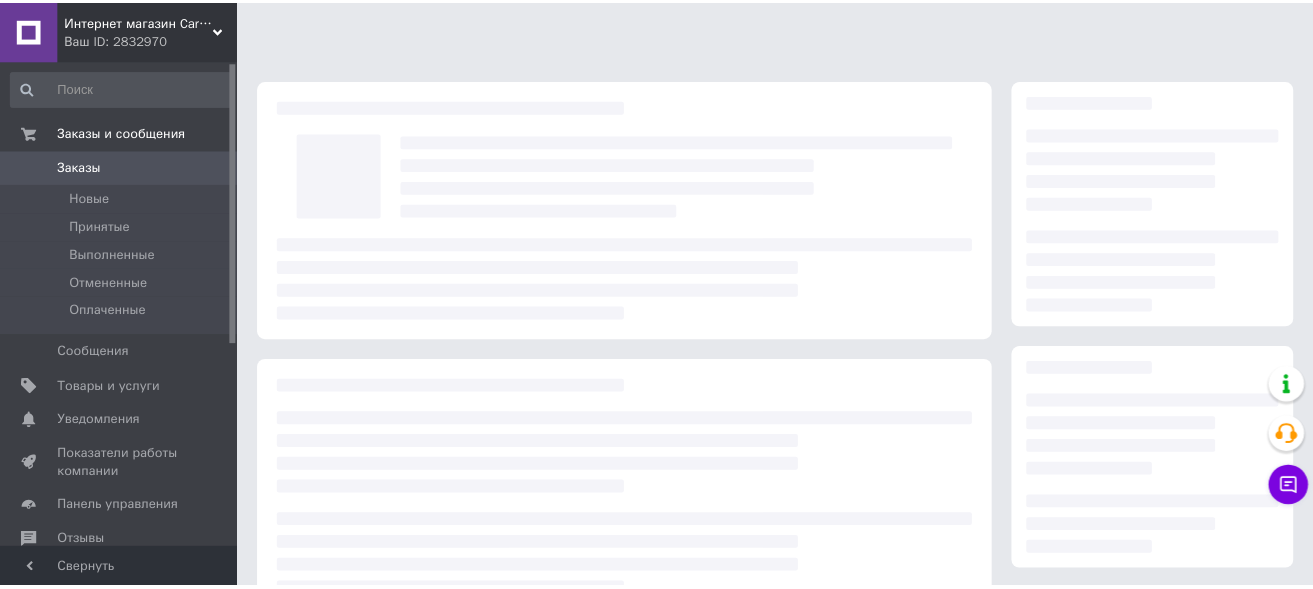 scroll, scrollTop: 0, scrollLeft: 0, axis: both 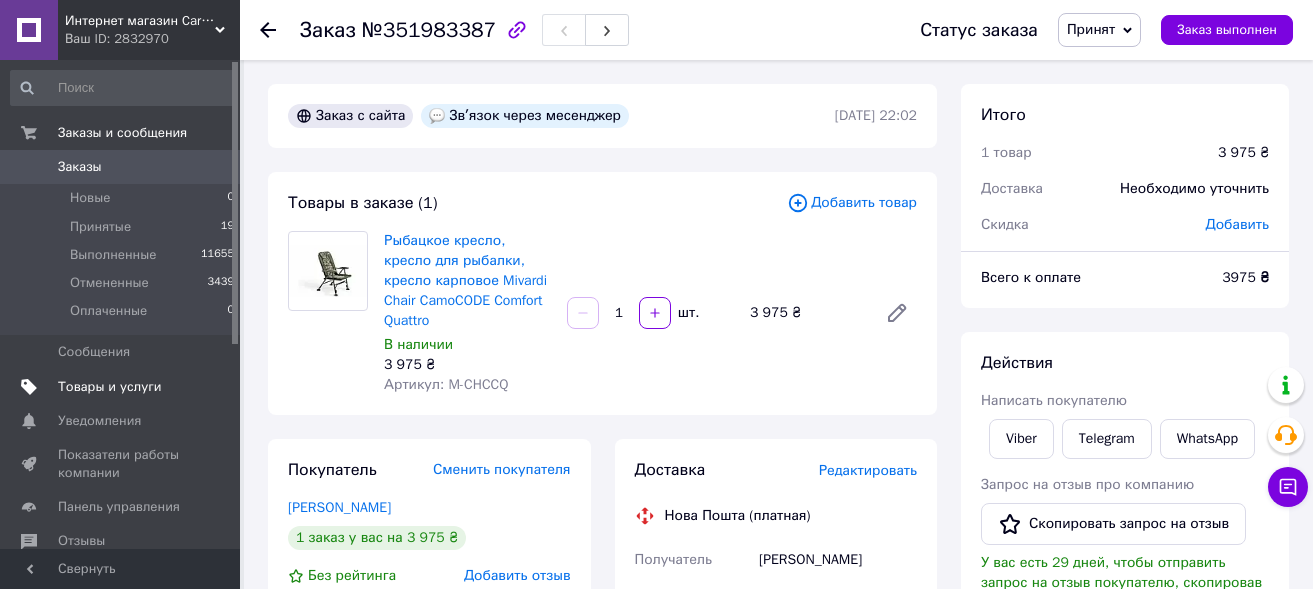 click on "Товары и услуги" at bounding box center [110, 387] 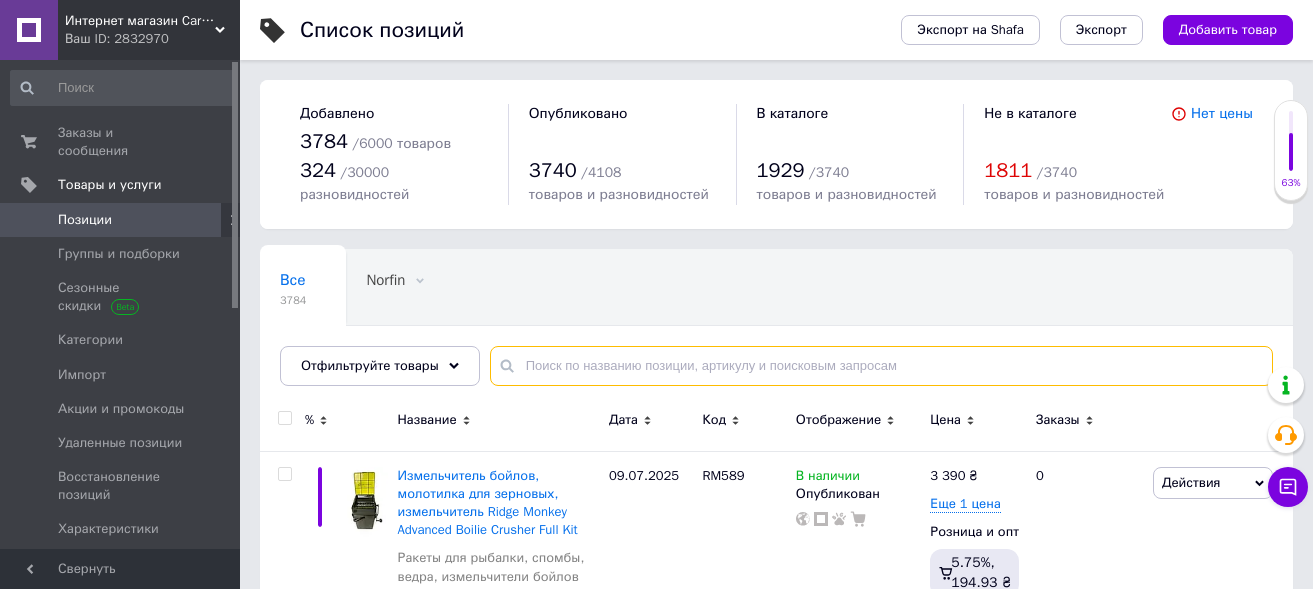click at bounding box center [881, 366] 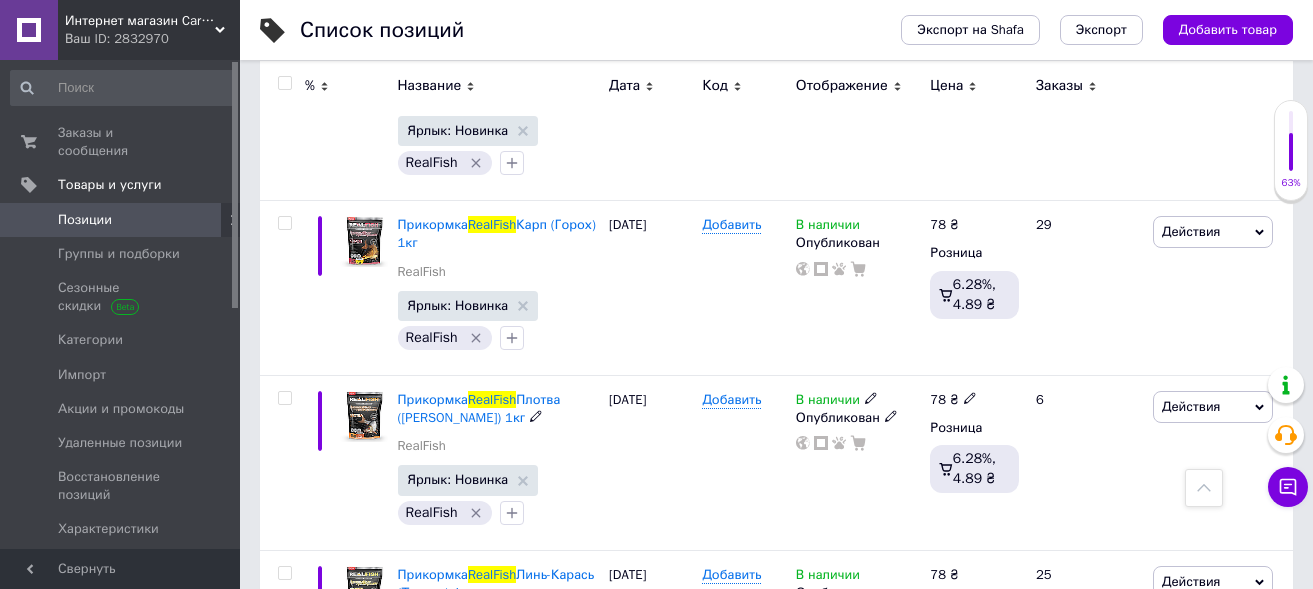 scroll, scrollTop: 700, scrollLeft: 0, axis: vertical 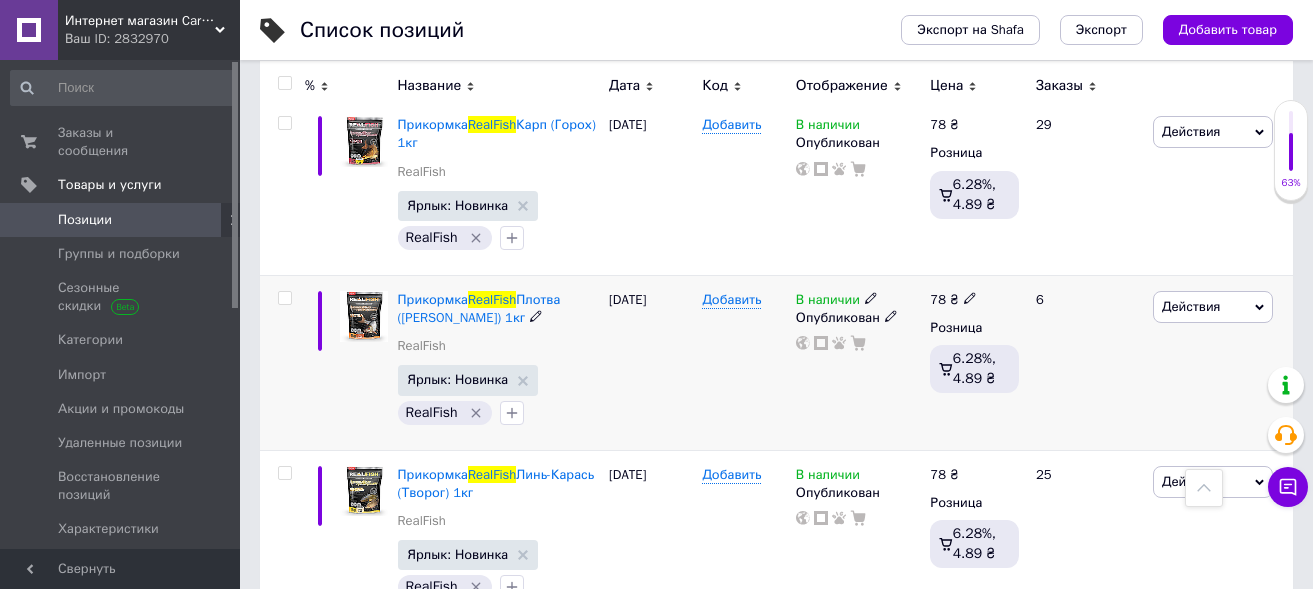 type on "Real fish" 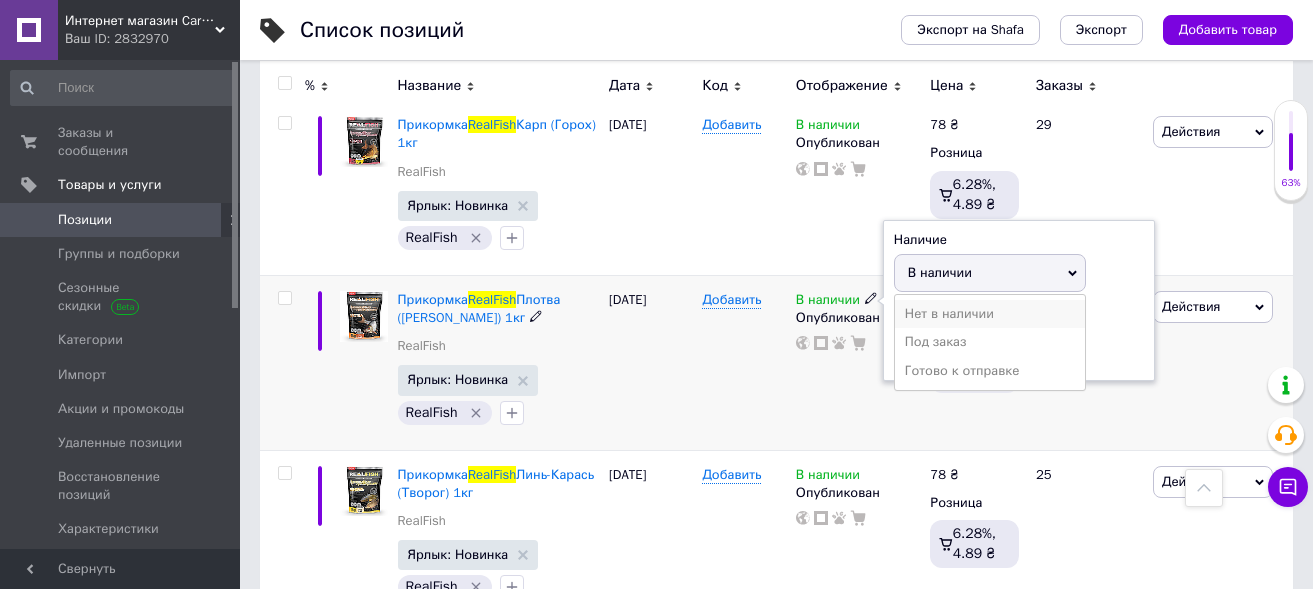 click on "Нет в наличии" at bounding box center (990, 314) 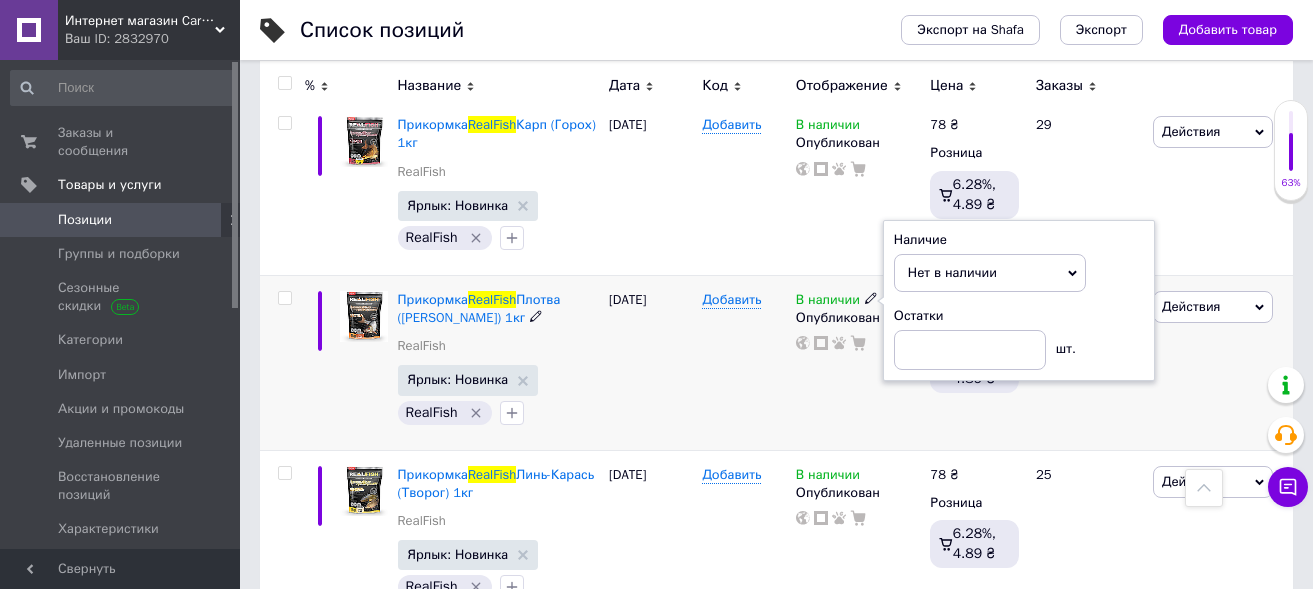 click on "В наличии Наличие Нет в наличии В наличии Под заказ Готово к отправке Остатки шт. Опубликован" at bounding box center (858, 362) 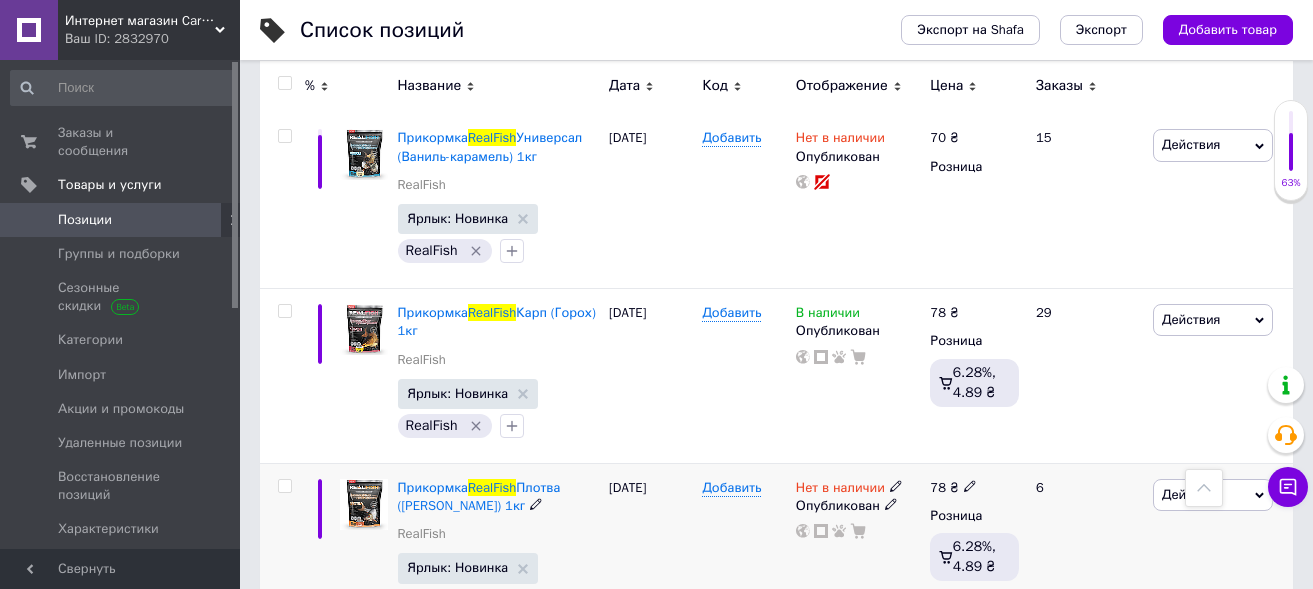 scroll, scrollTop: 500, scrollLeft: 0, axis: vertical 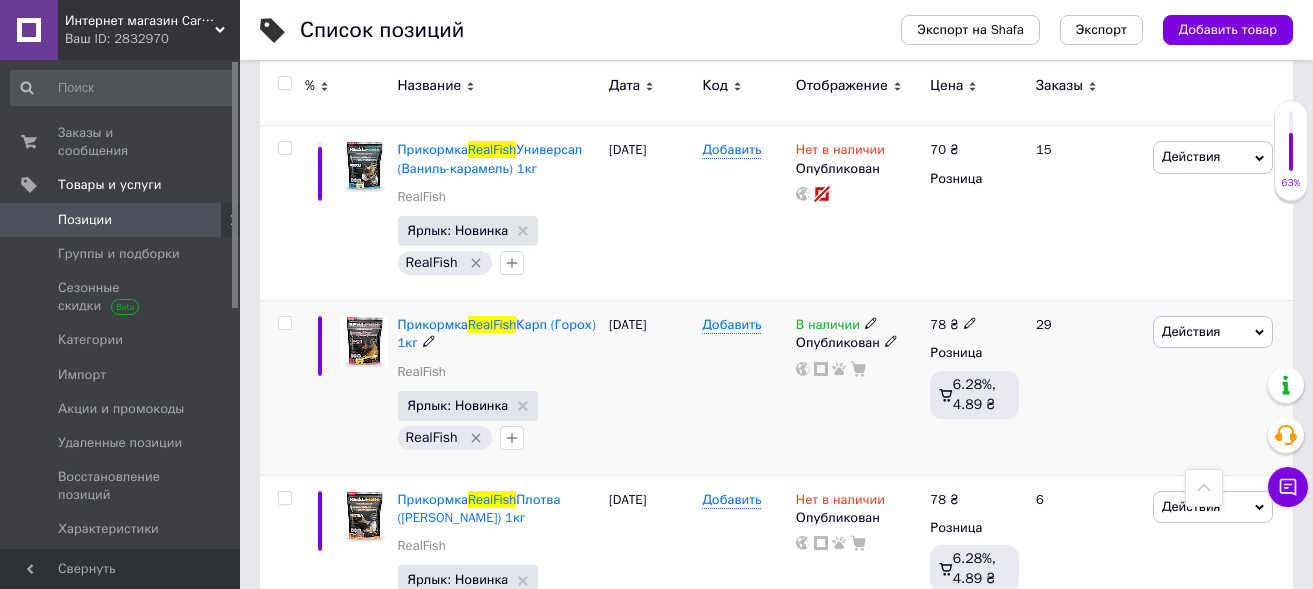 click 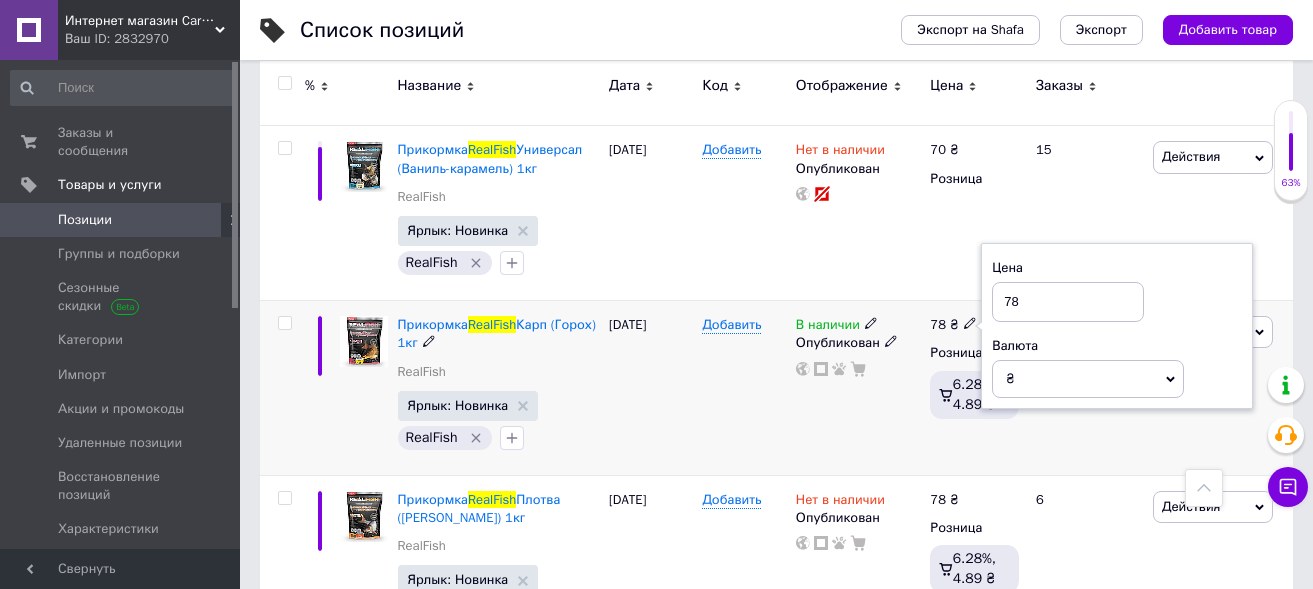 type on "7" 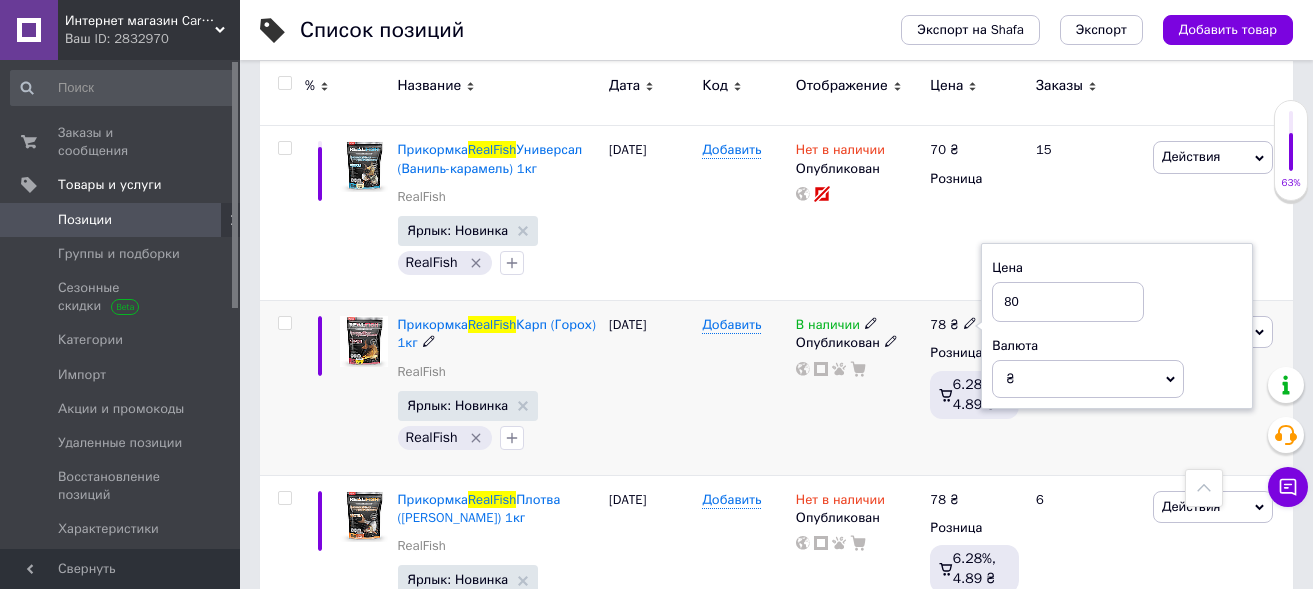 type on "80" 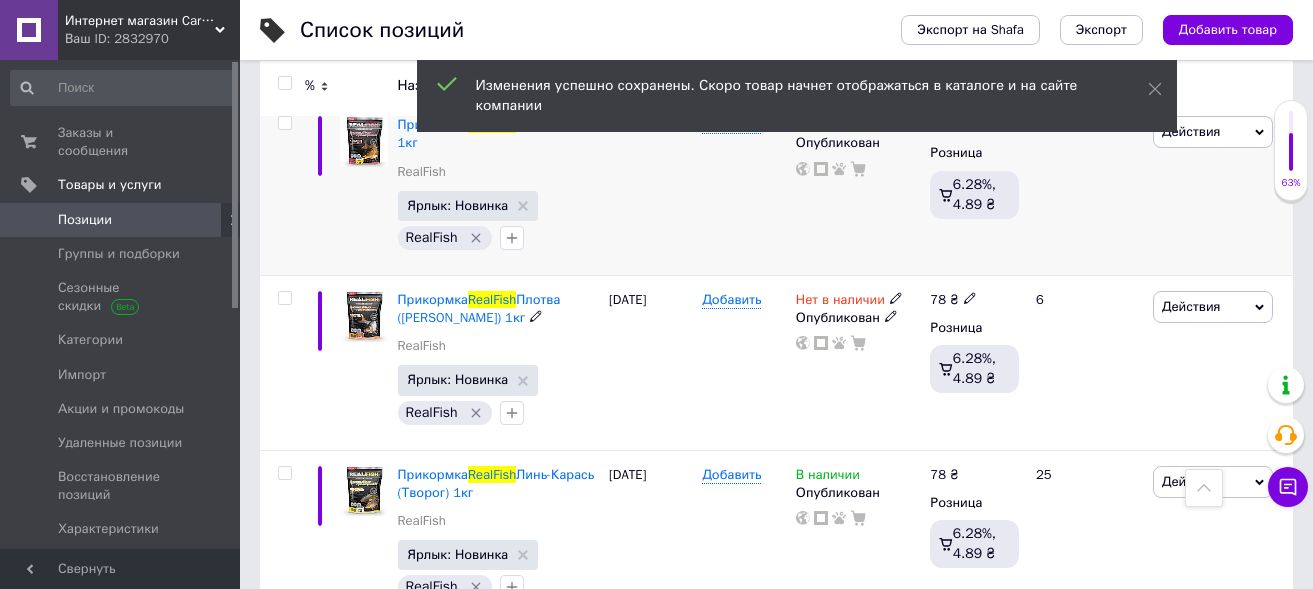 scroll, scrollTop: 800, scrollLeft: 0, axis: vertical 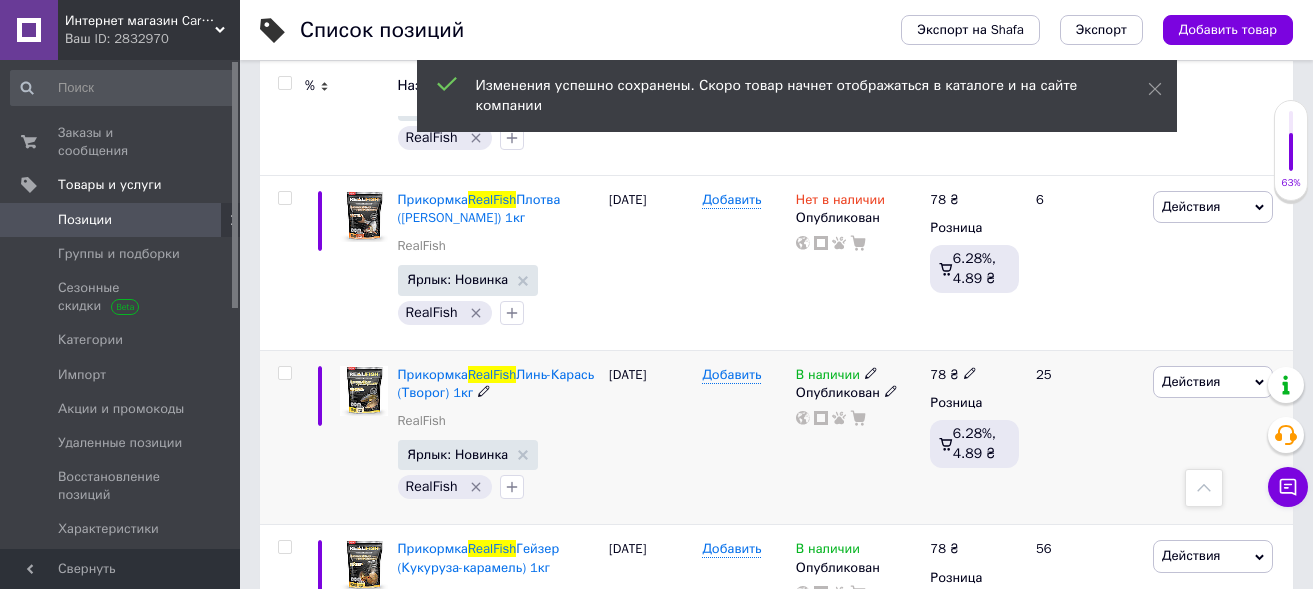 click 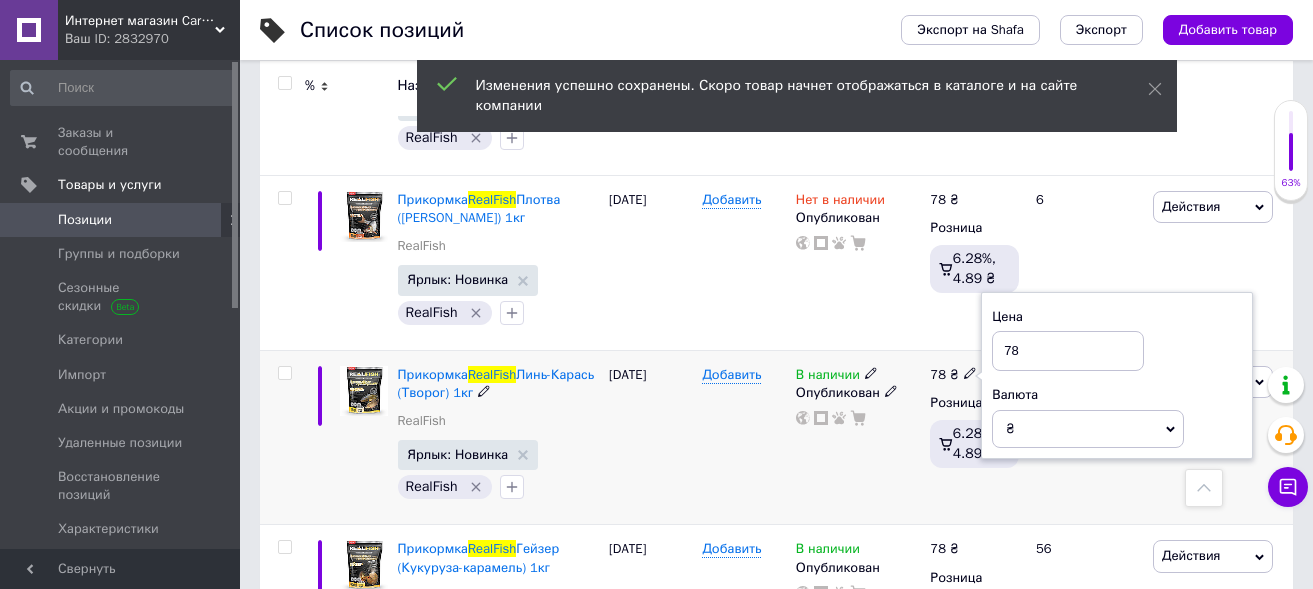 type on "7" 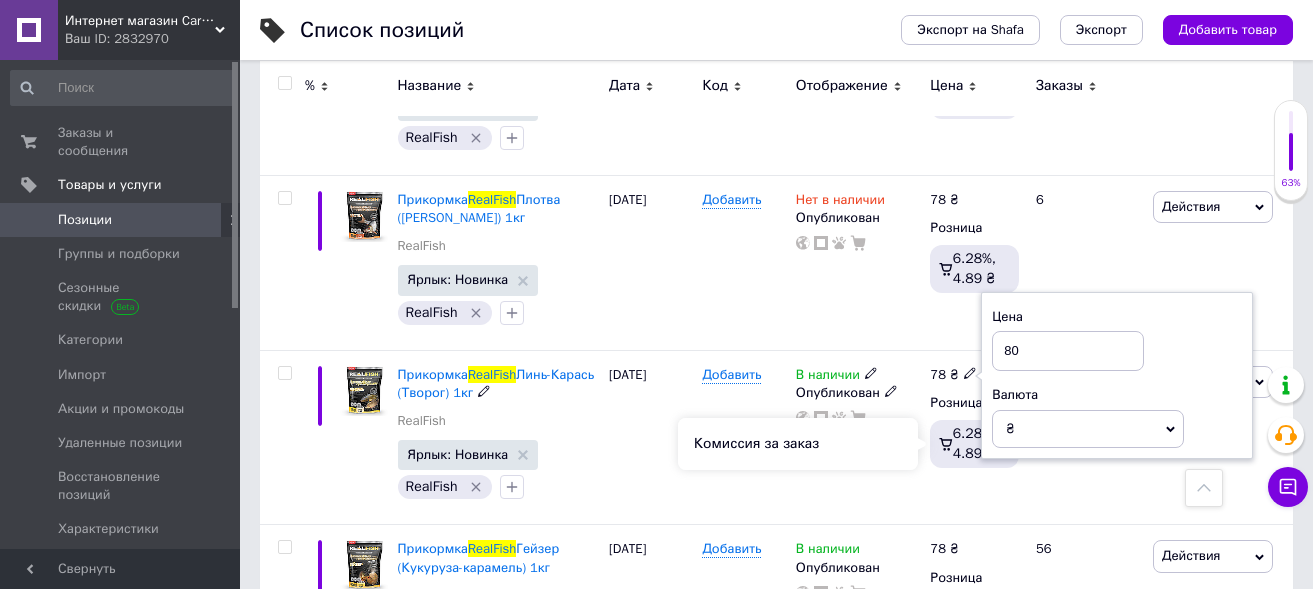 type on "80" 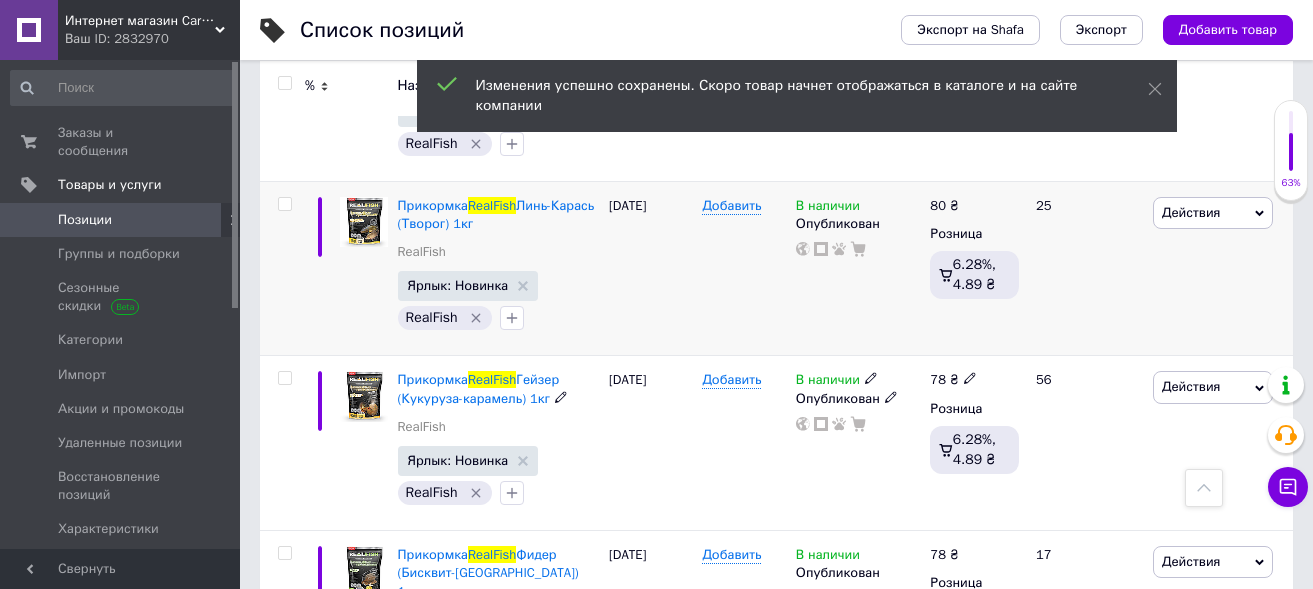 scroll, scrollTop: 1000, scrollLeft: 0, axis: vertical 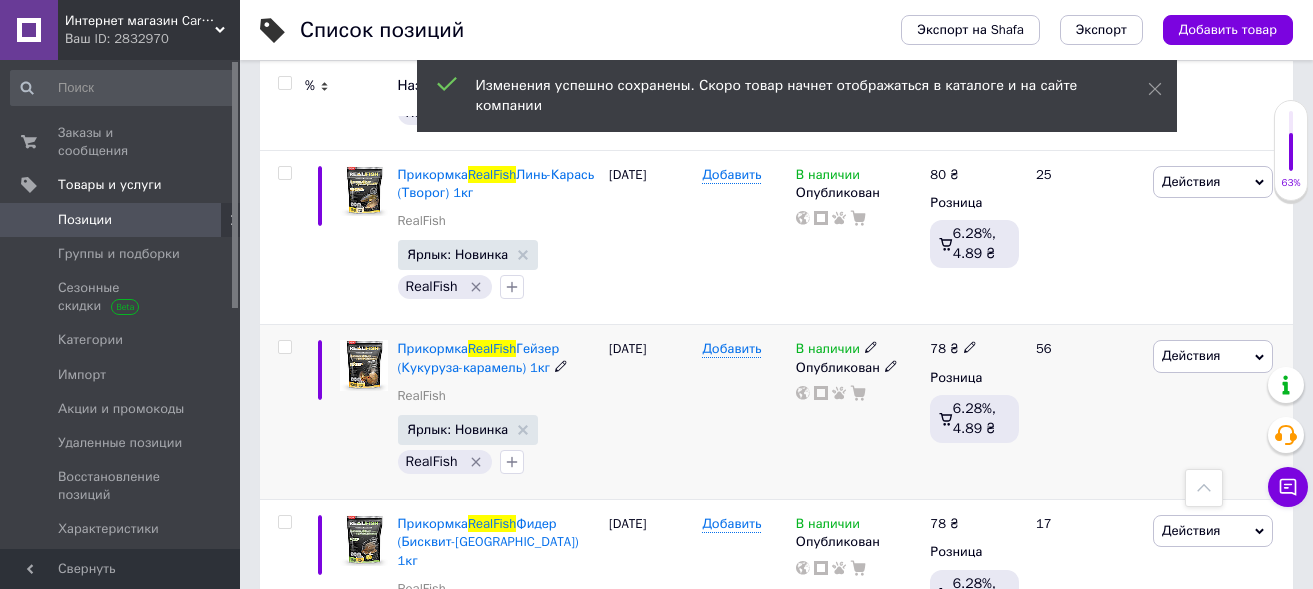 click 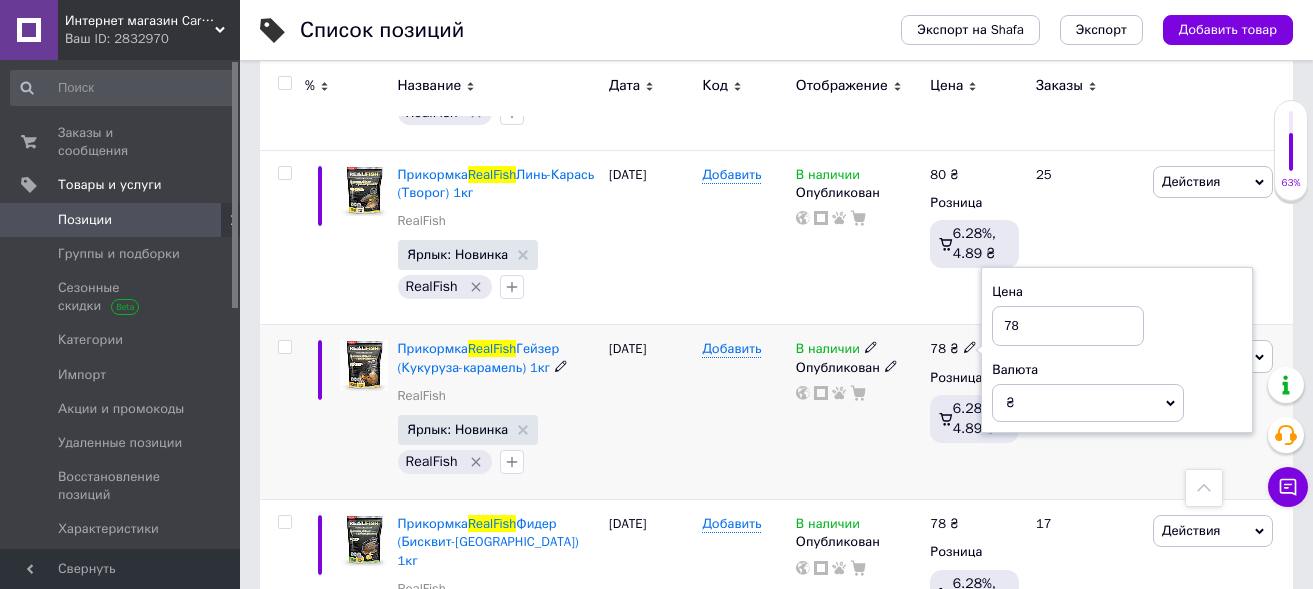 type on "7" 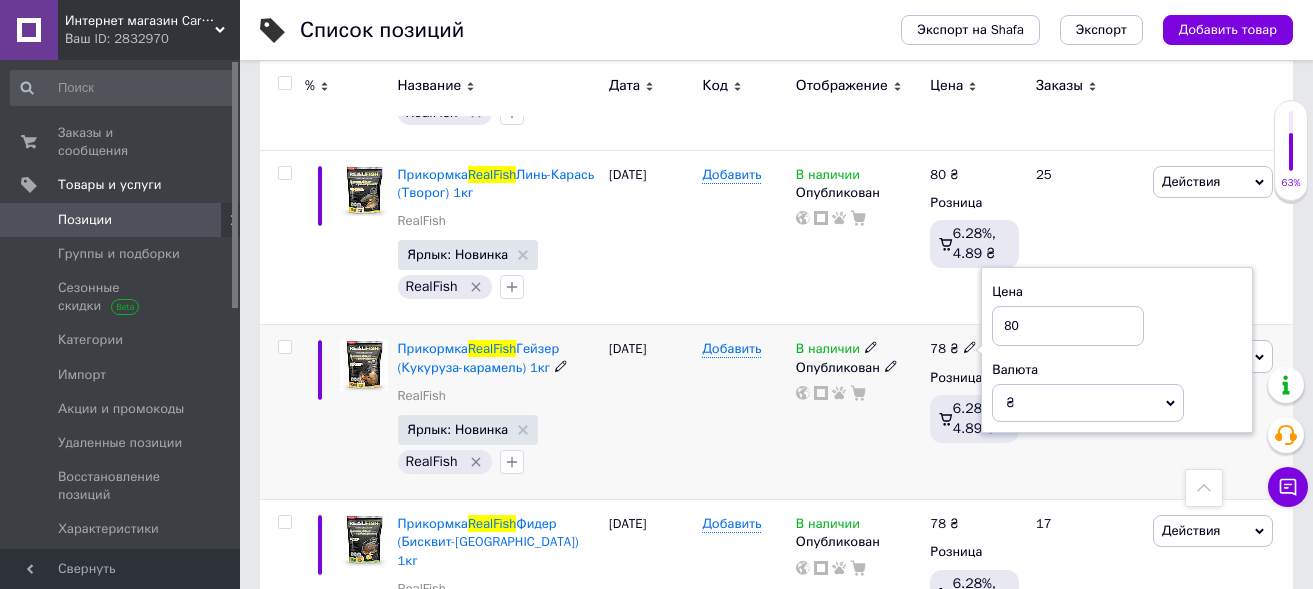 type on "80" 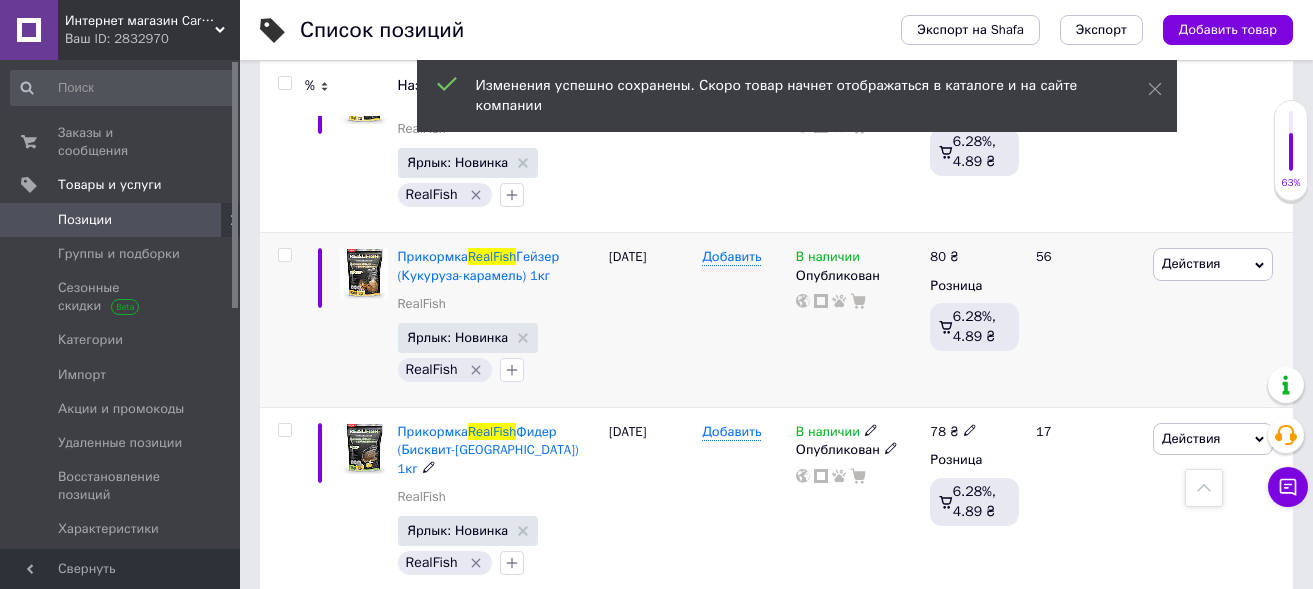 scroll, scrollTop: 1200, scrollLeft: 0, axis: vertical 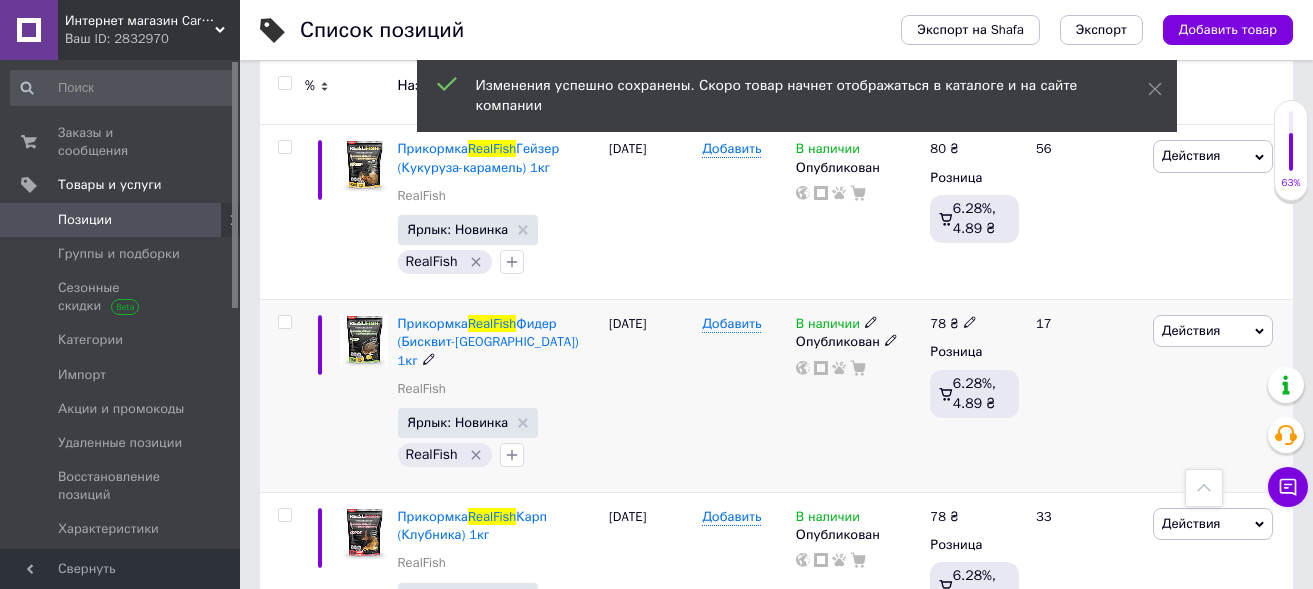 click 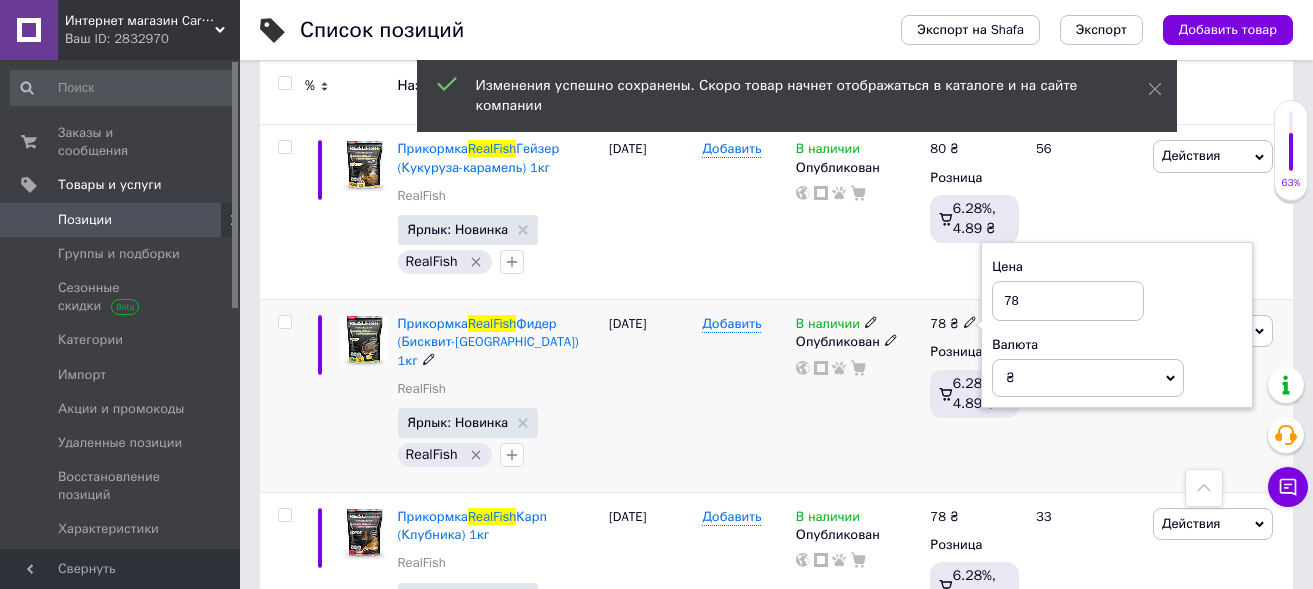 type on "7" 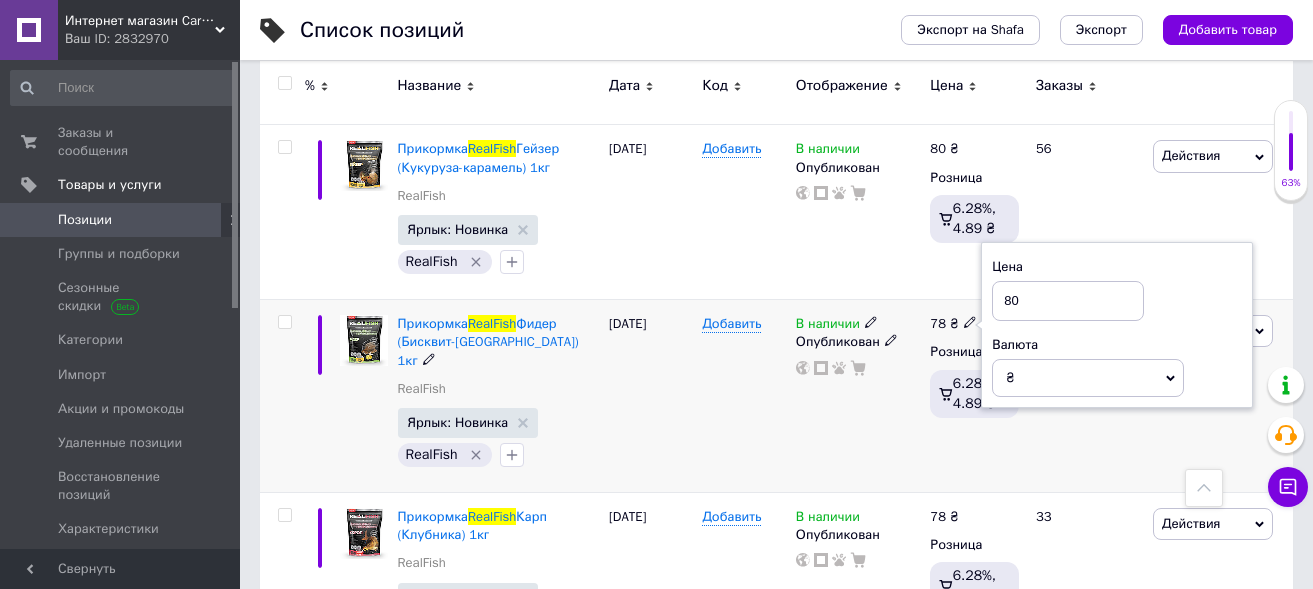 type on "80" 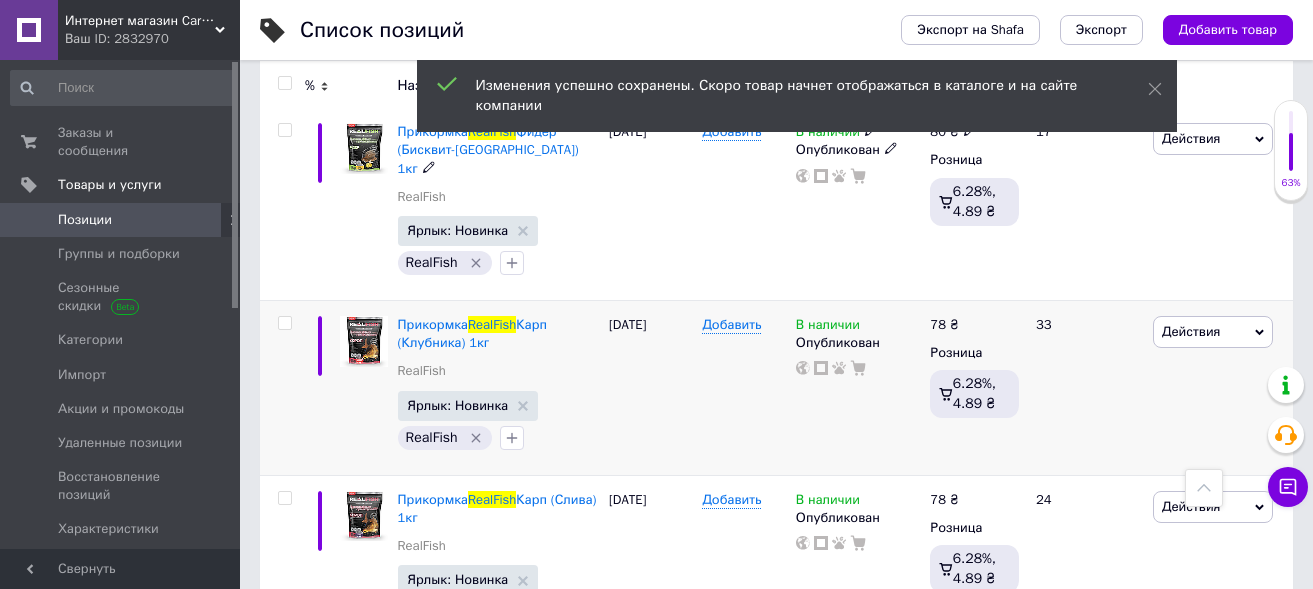 scroll, scrollTop: 1400, scrollLeft: 0, axis: vertical 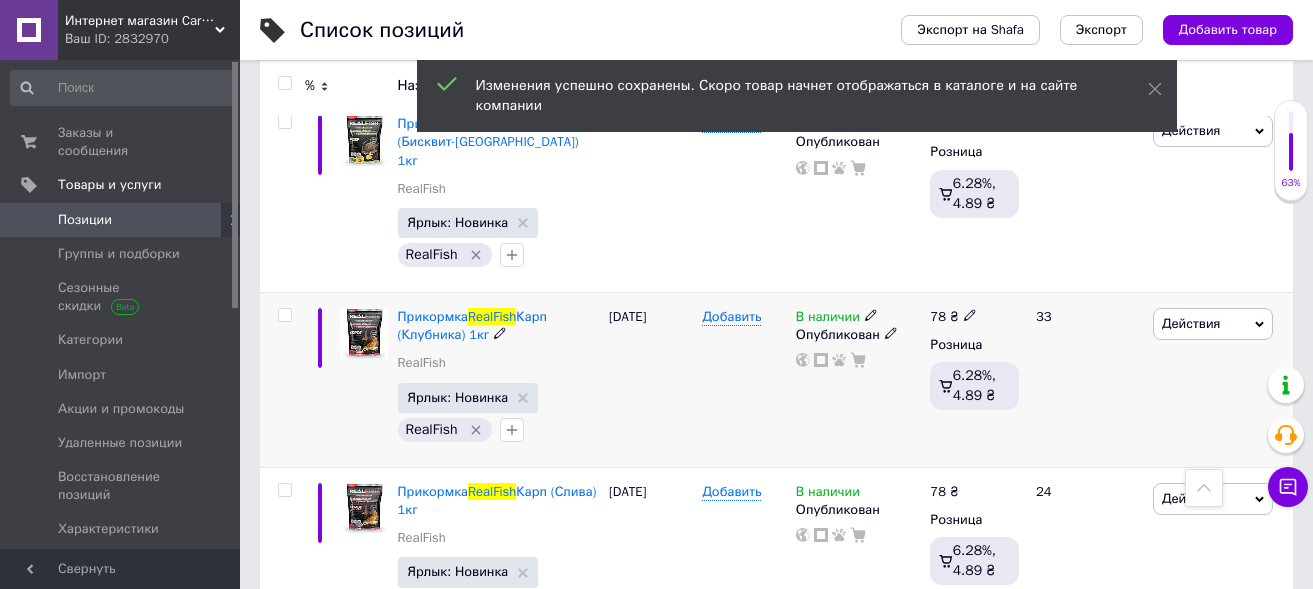click 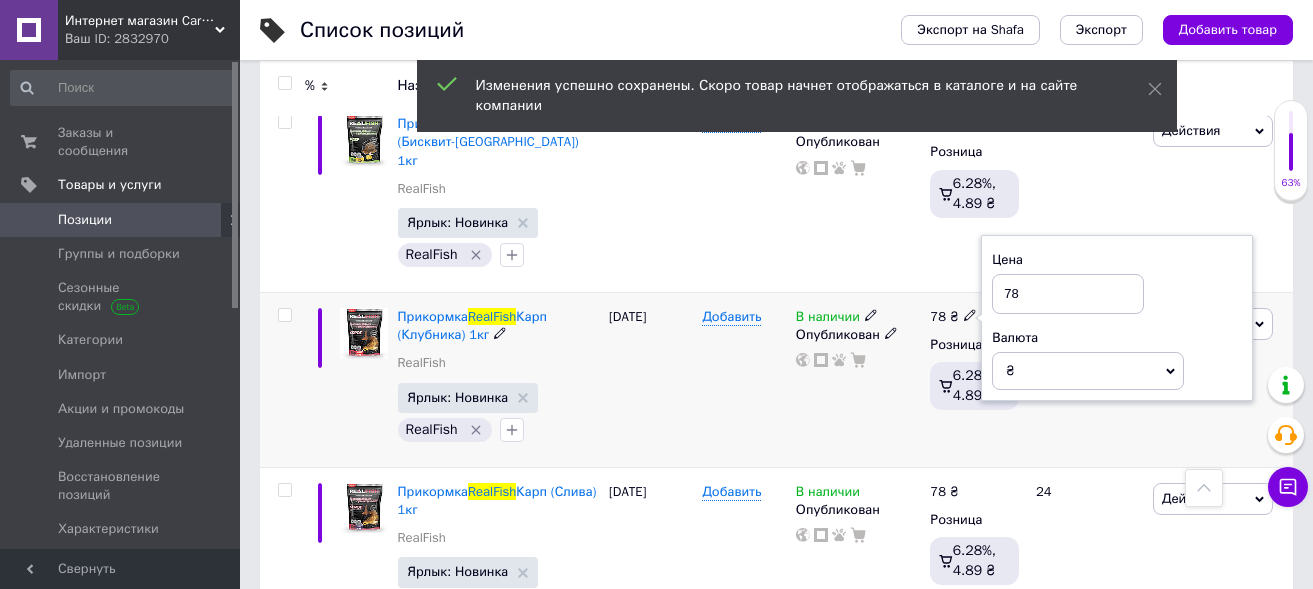 type on "7" 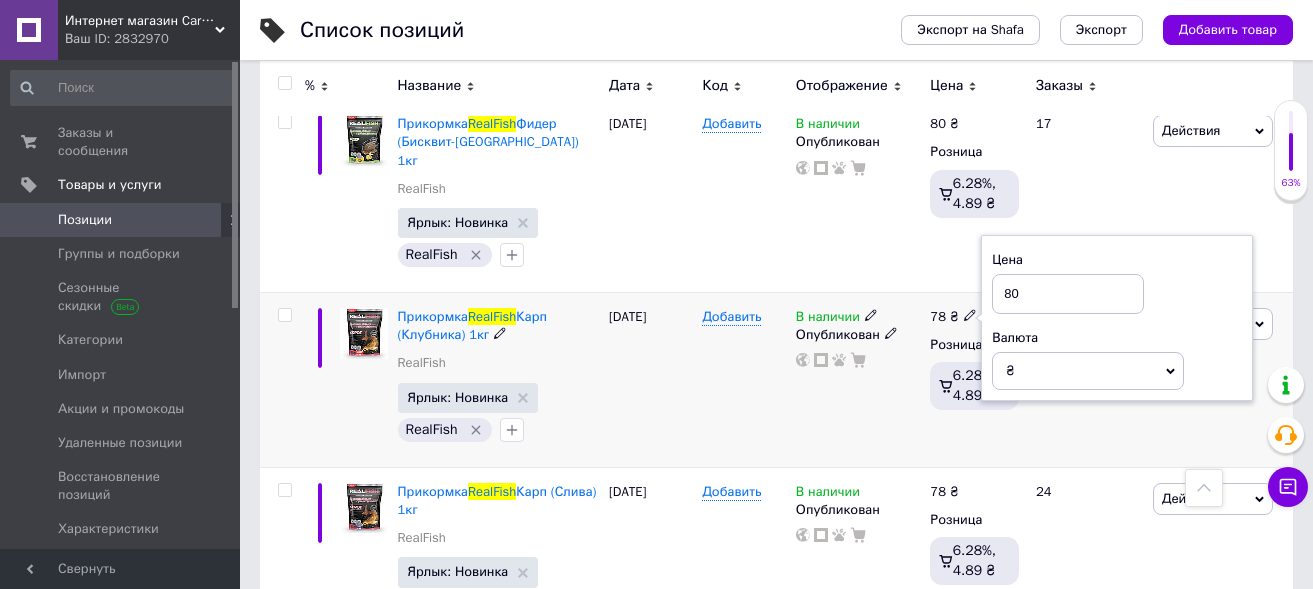 type on "80" 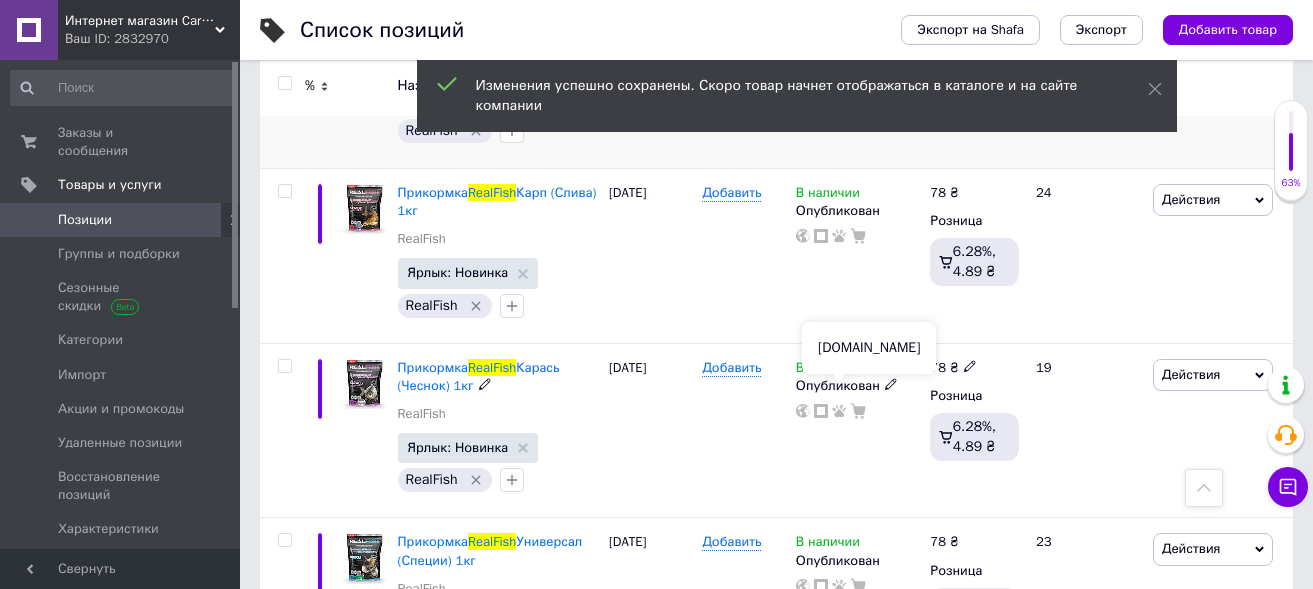 scroll, scrollTop: 1700, scrollLeft: 0, axis: vertical 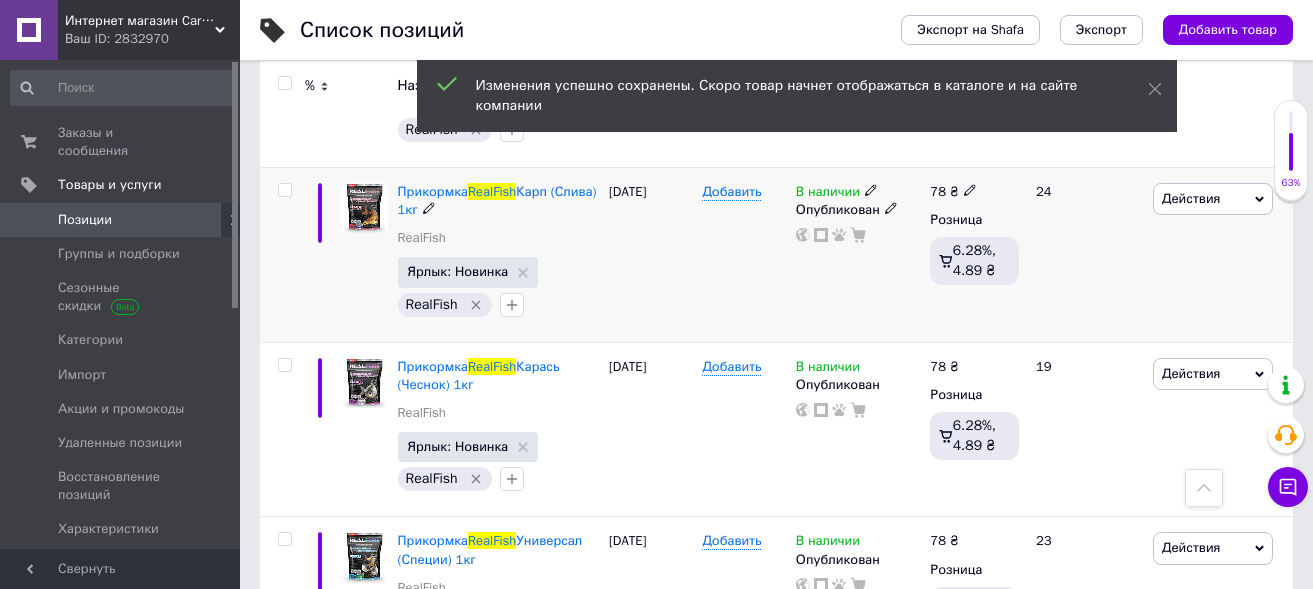 click 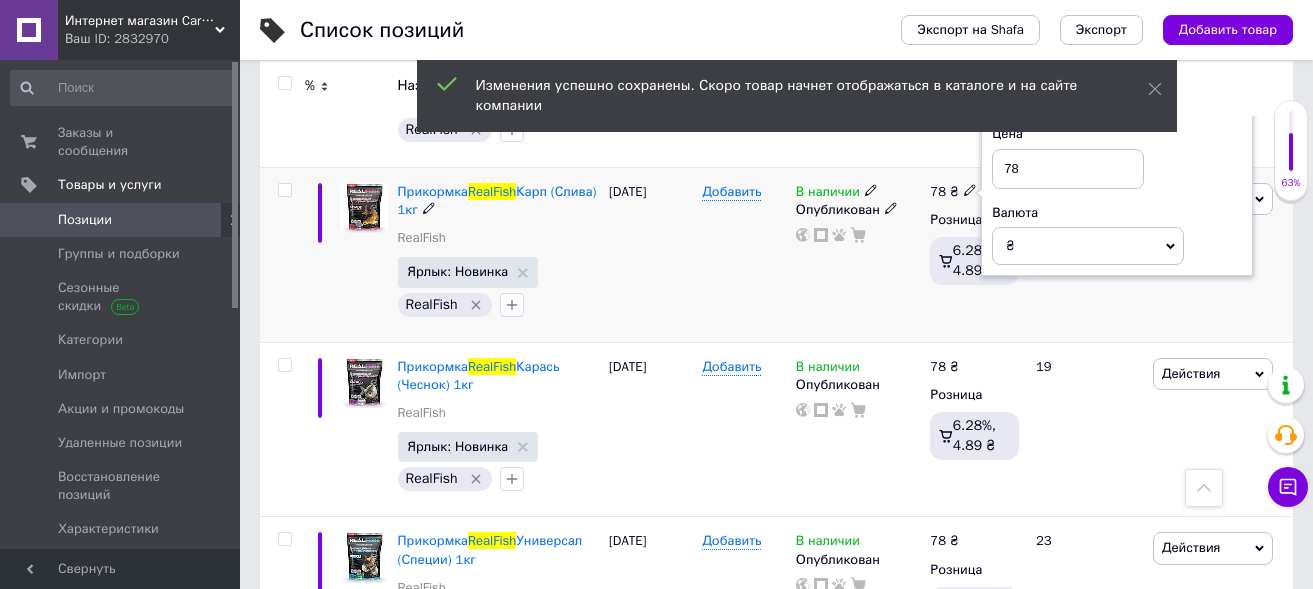 type on "7" 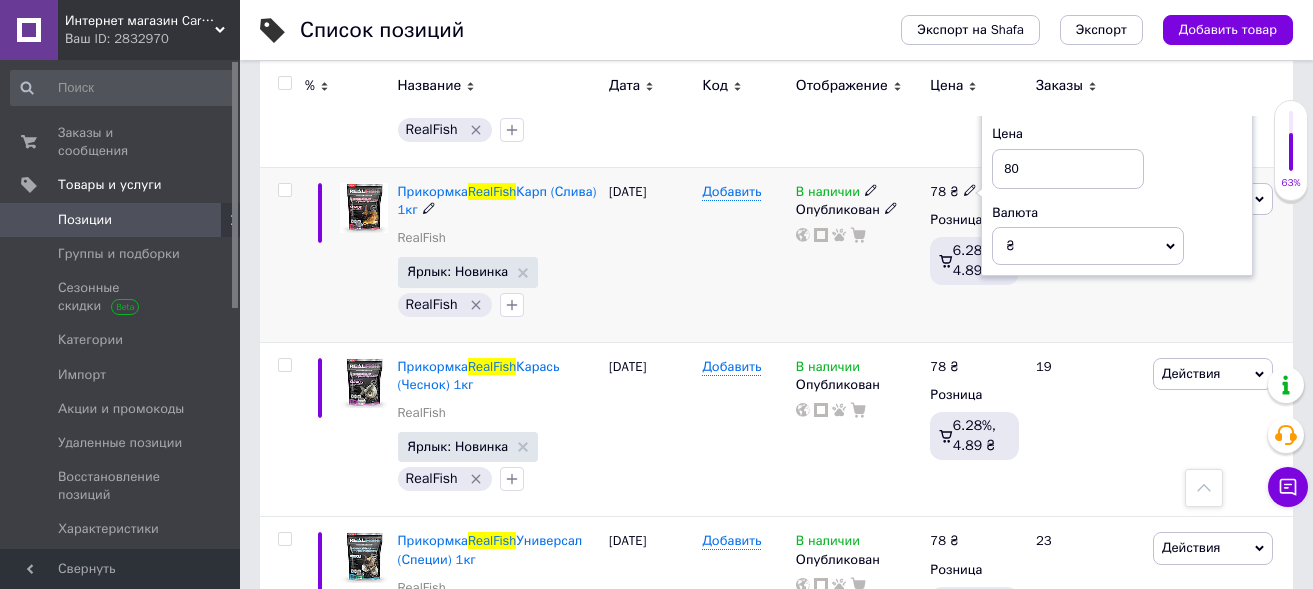 type on "80" 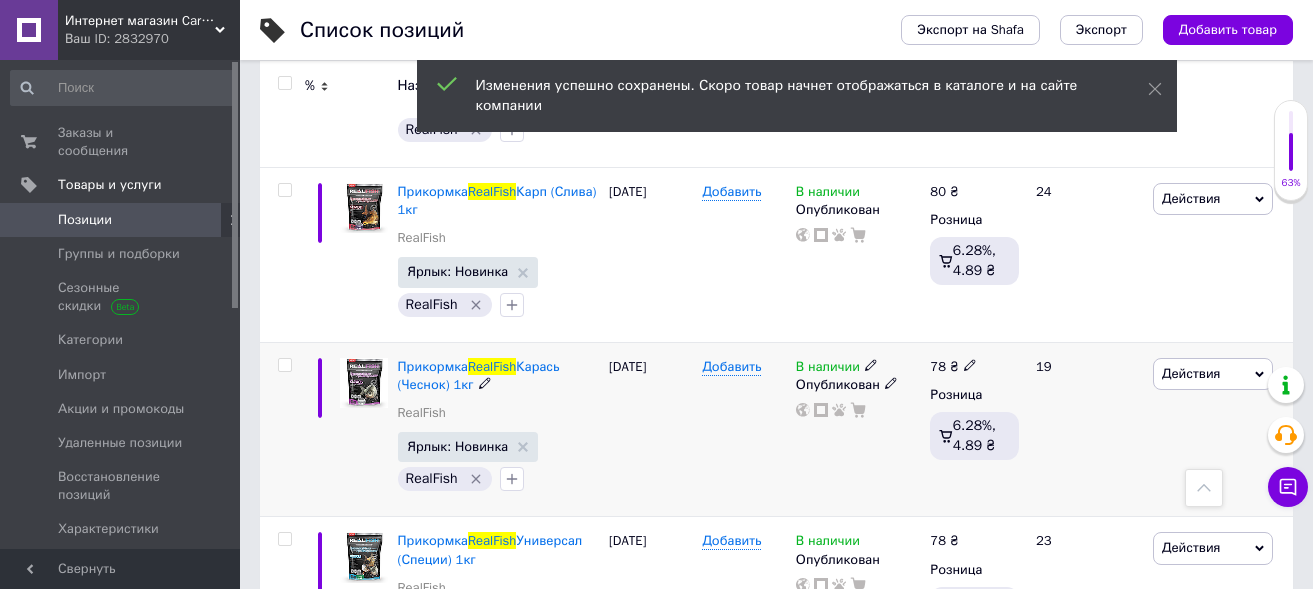 click 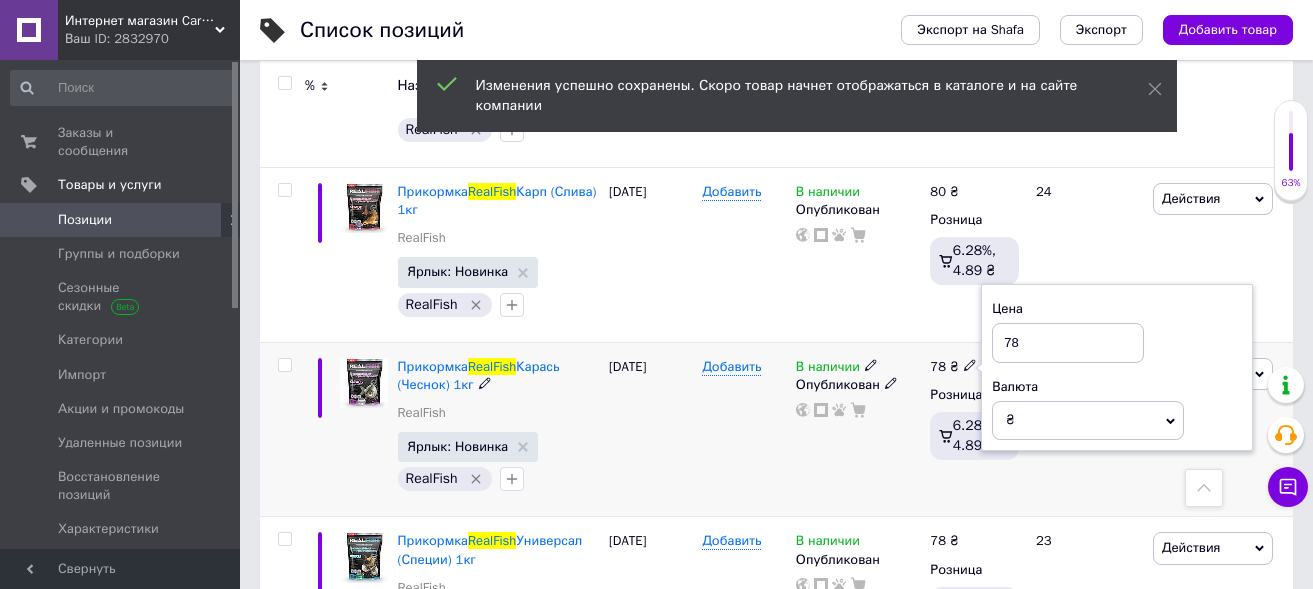 type on "7" 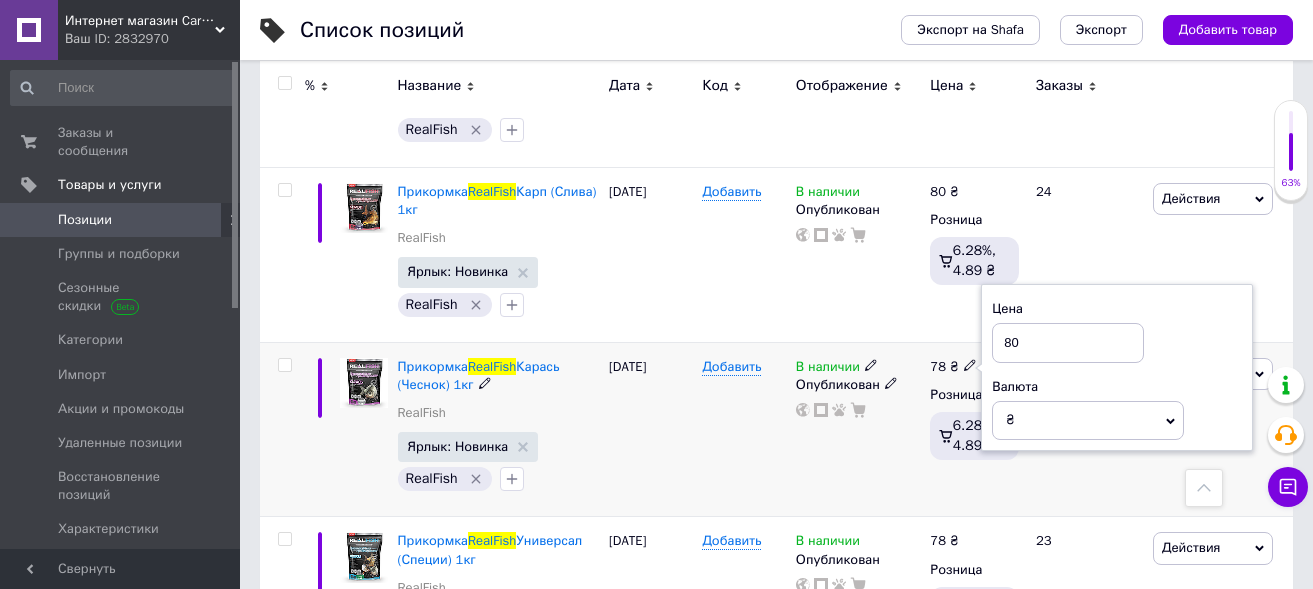 type on "80" 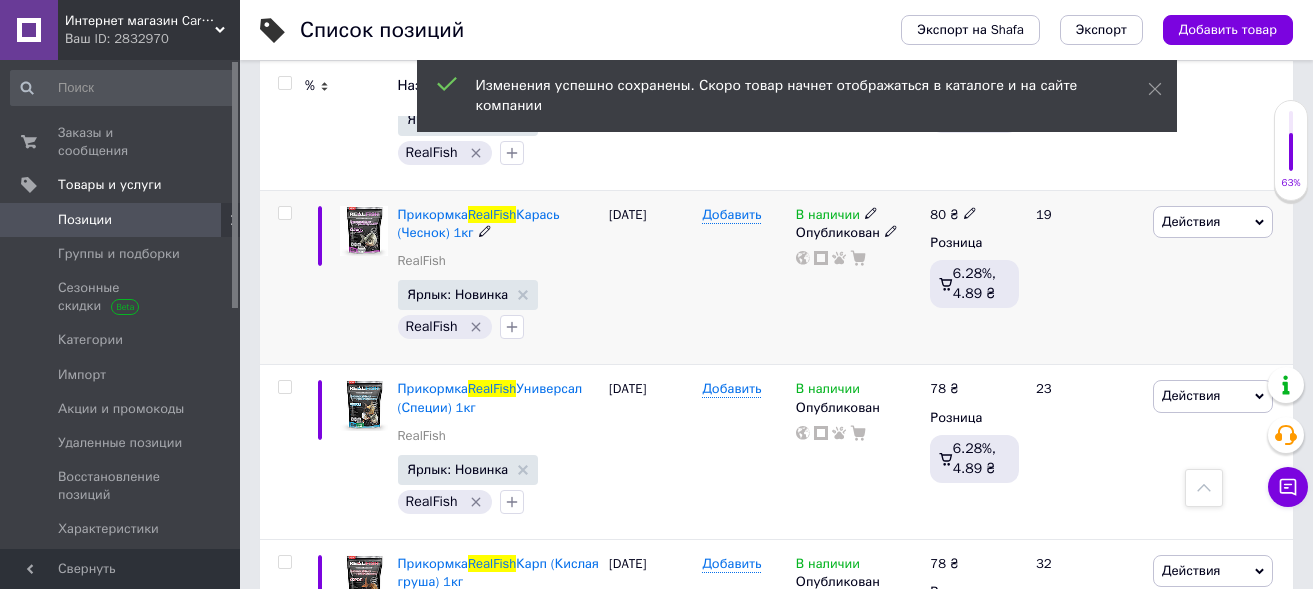 scroll, scrollTop: 1900, scrollLeft: 0, axis: vertical 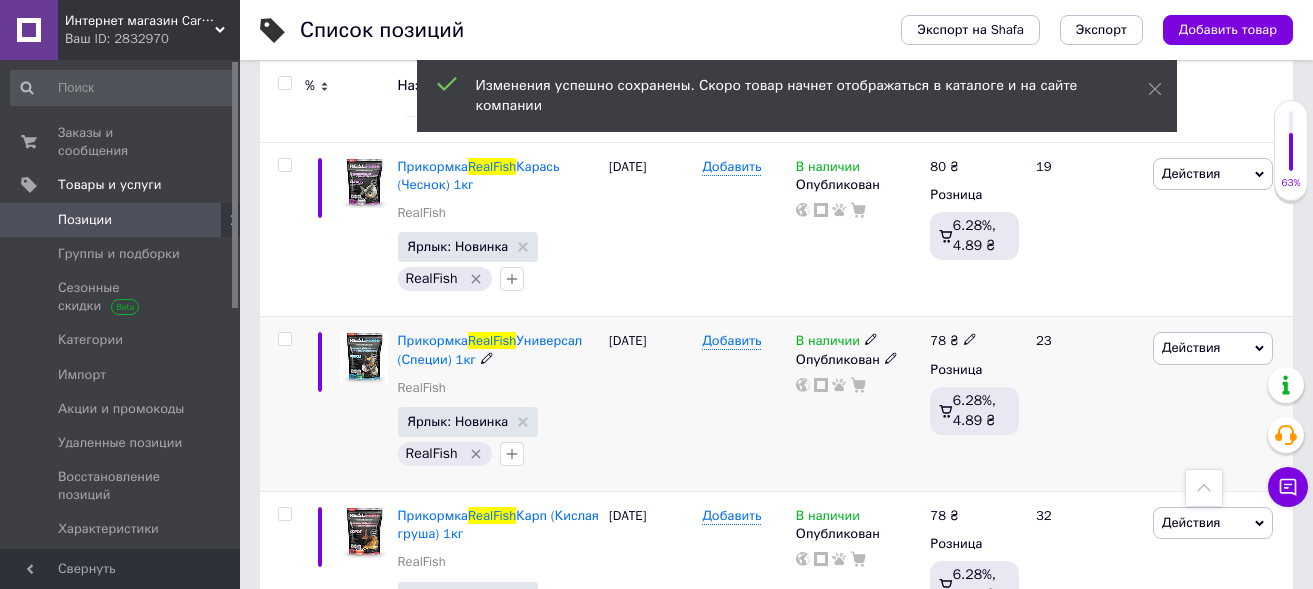 click 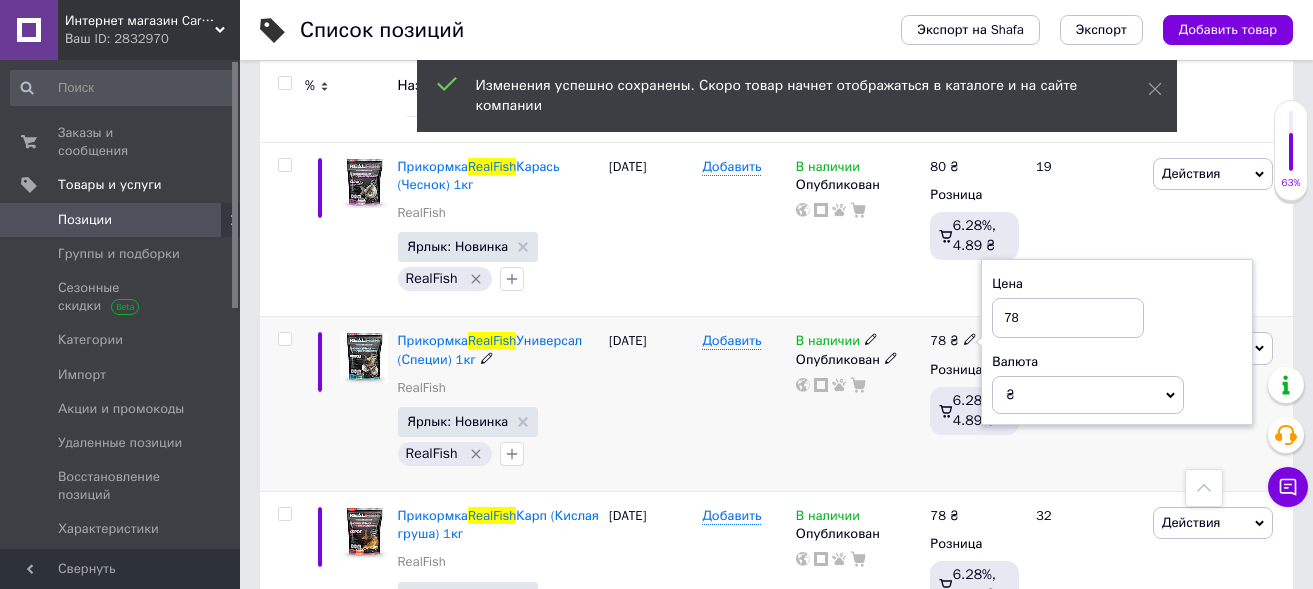 type on "7" 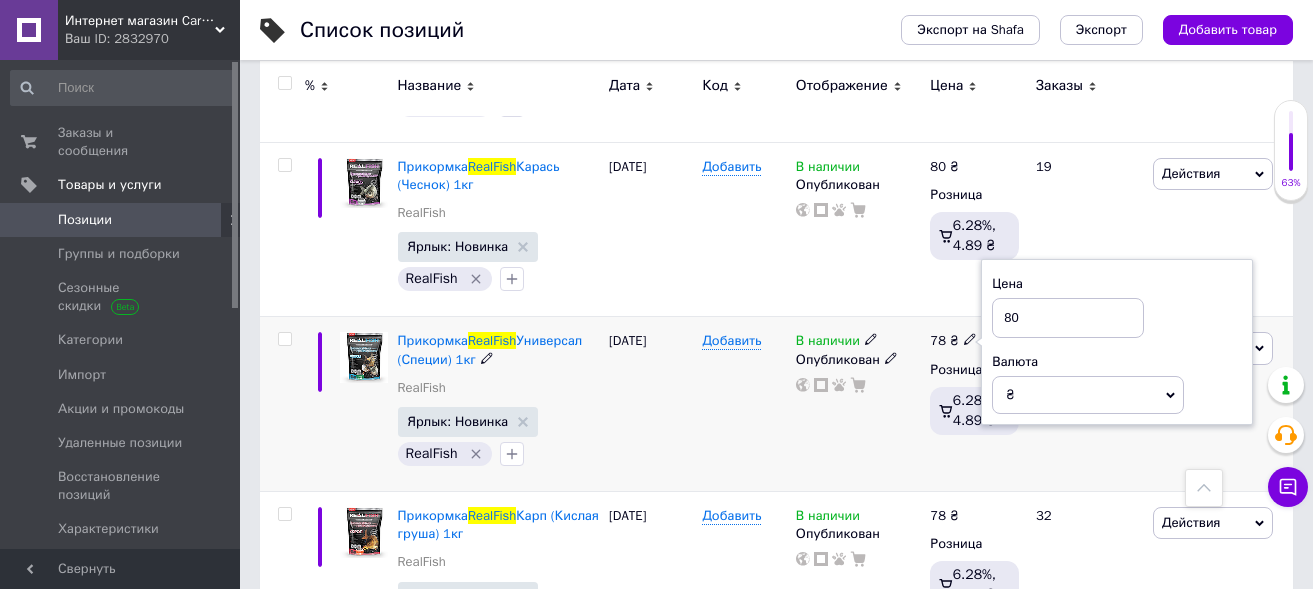 type on "80" 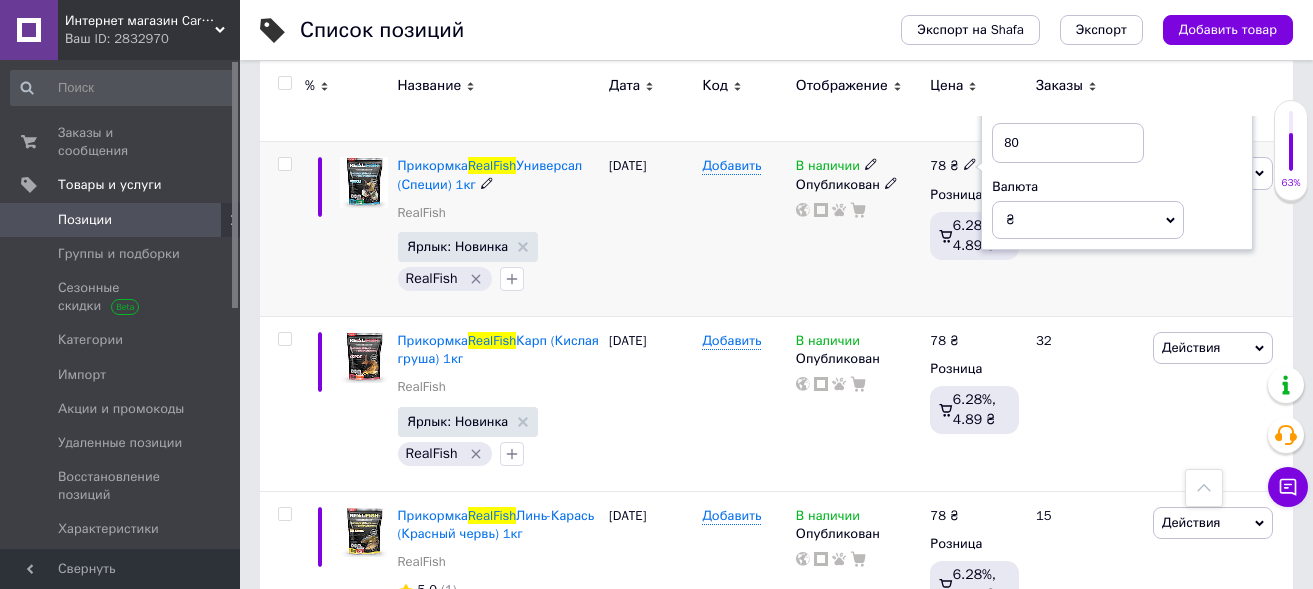 scroll, scrollTop: 2100, scrollLeft: 0, axis: vertical 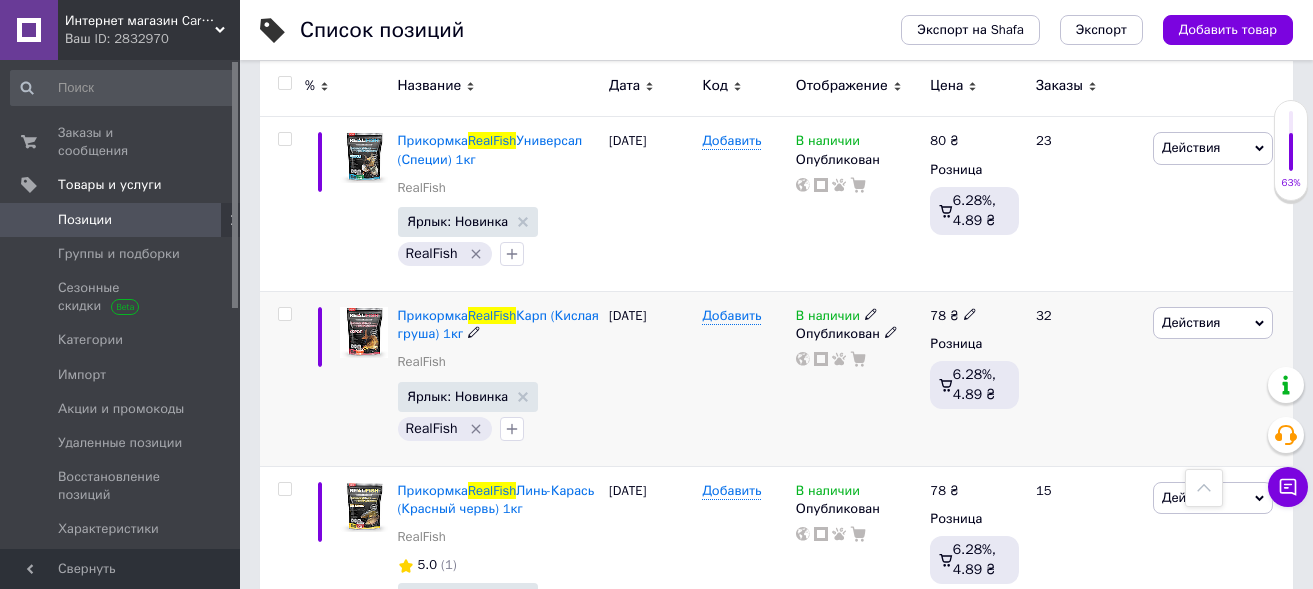 click 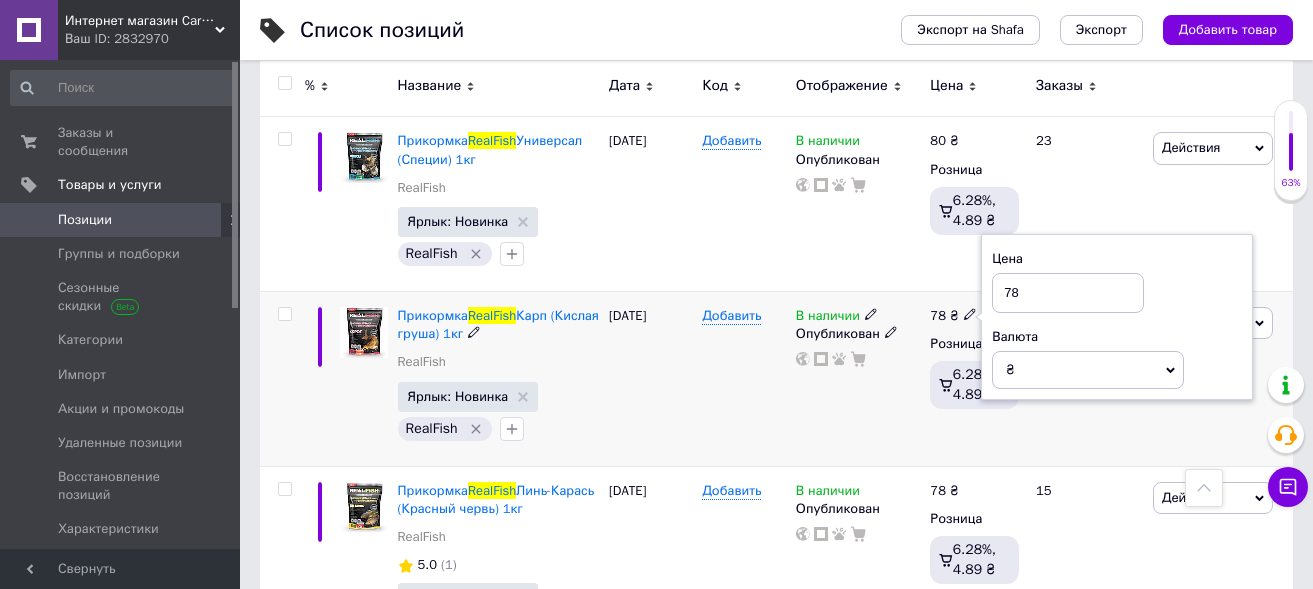type on "7" 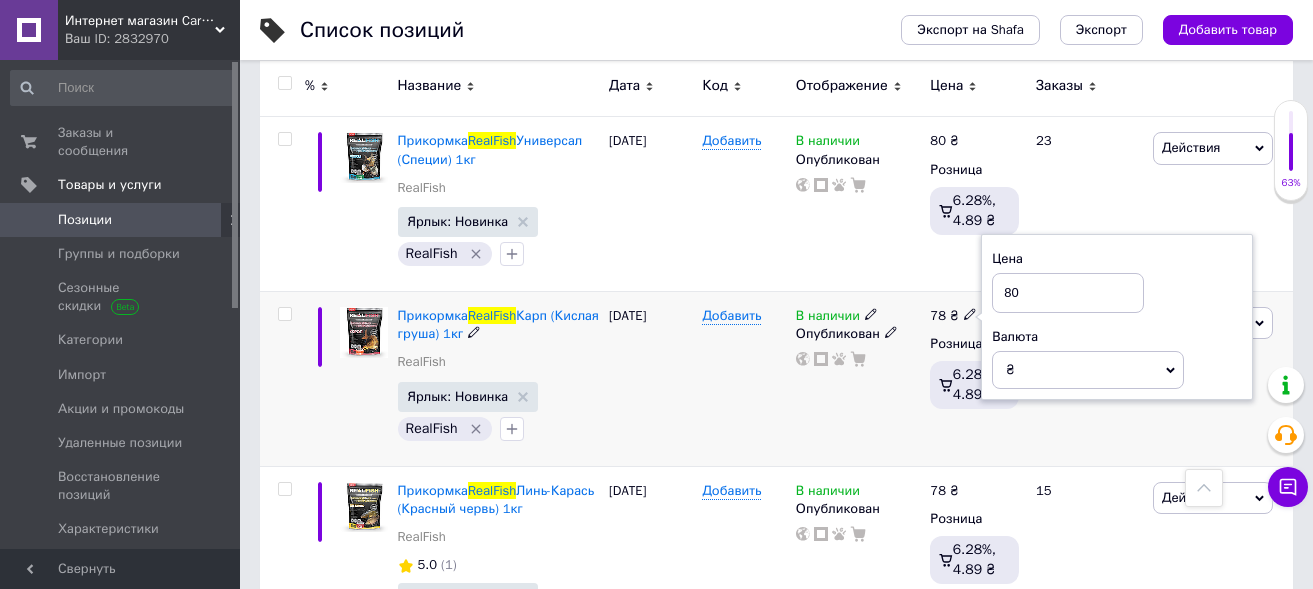 type on "80" 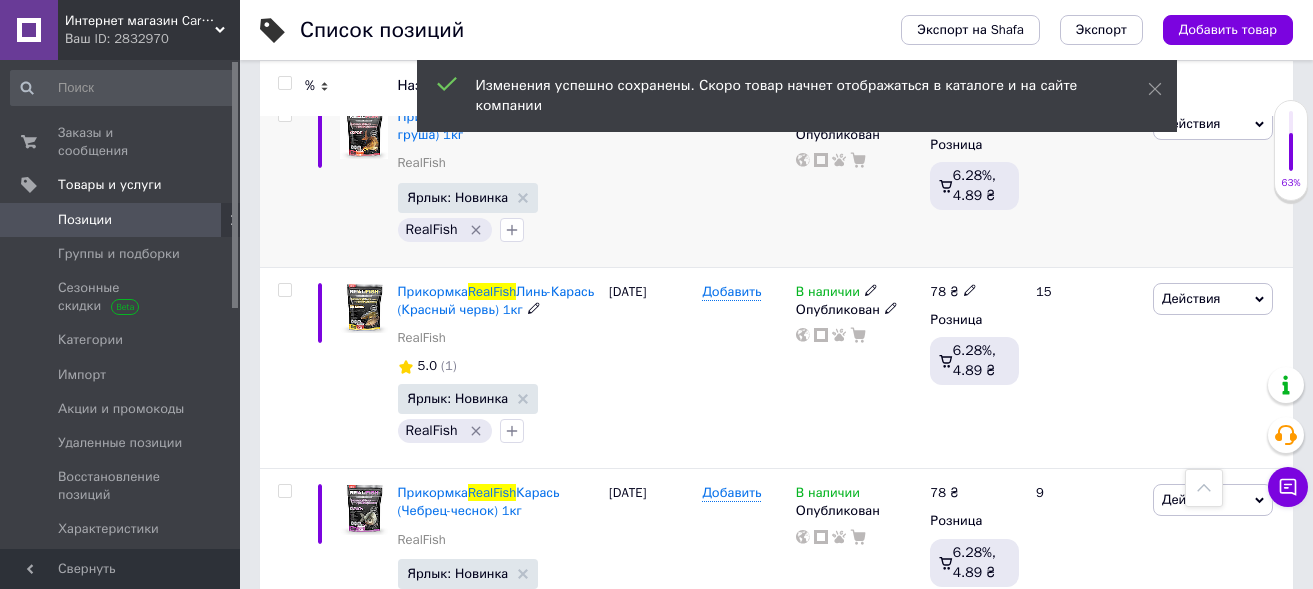 scroll, scrollTop: 2300, scrollLeft: 0, axis: vertical 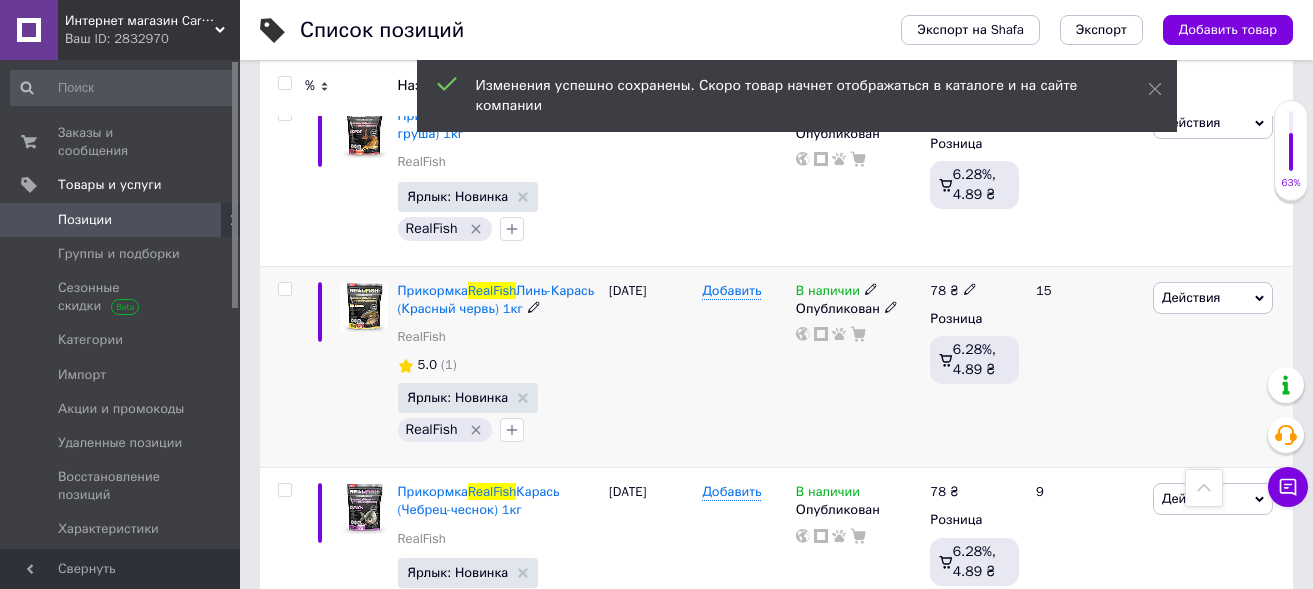 click 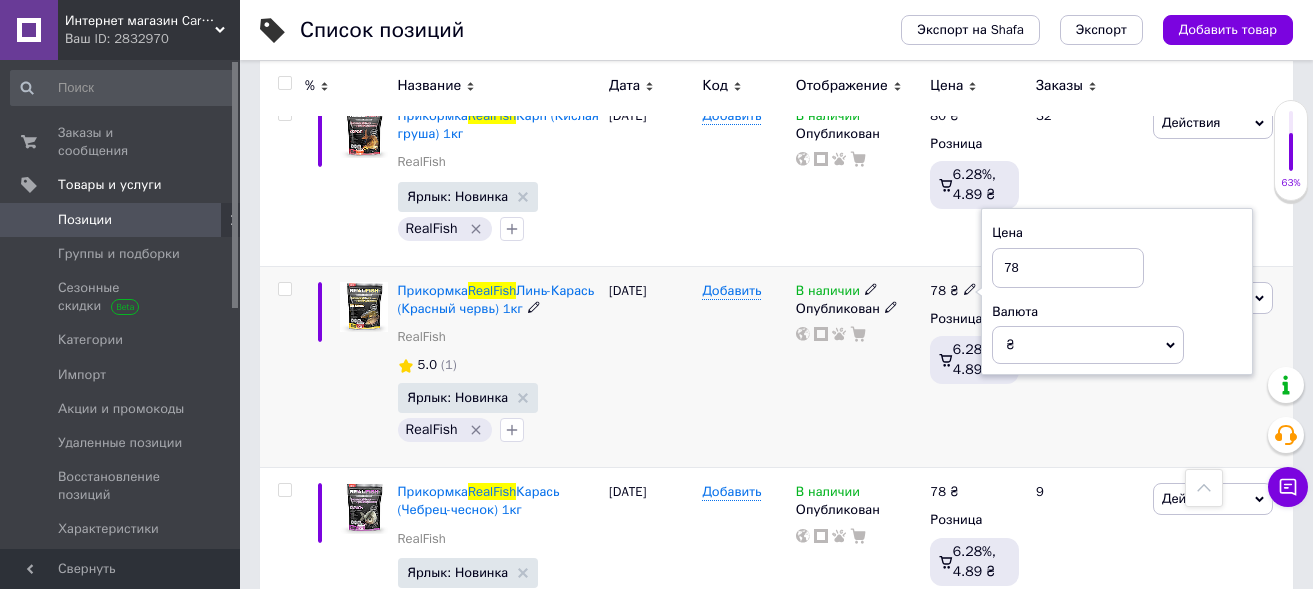 type on "7" 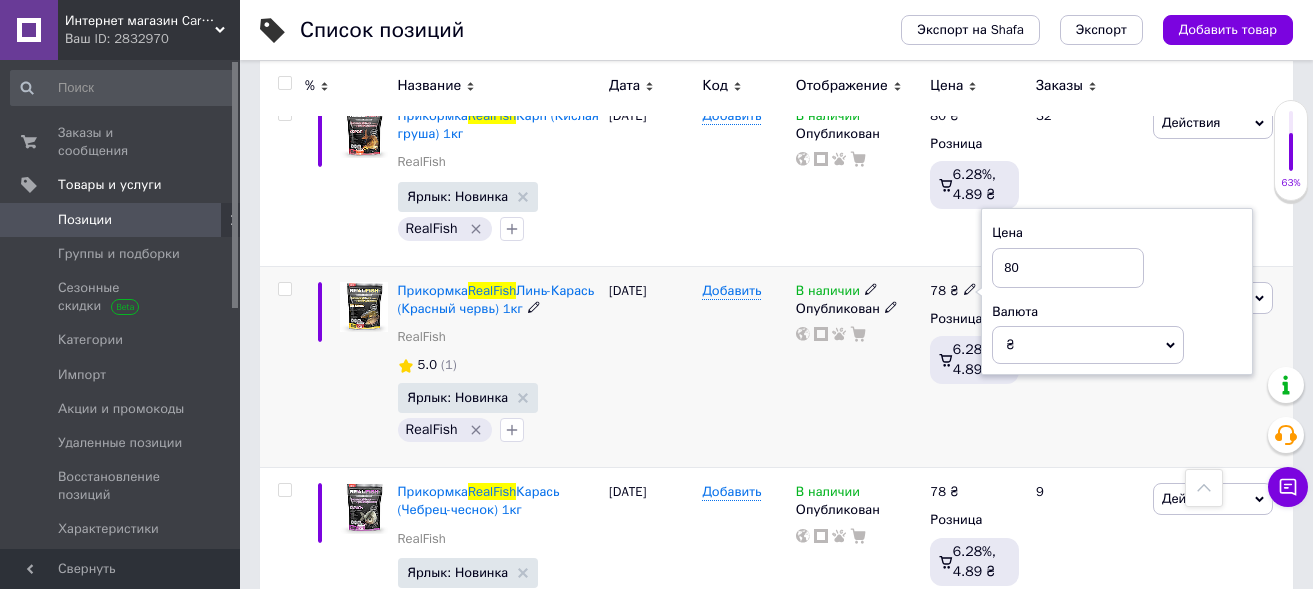 type on "80" 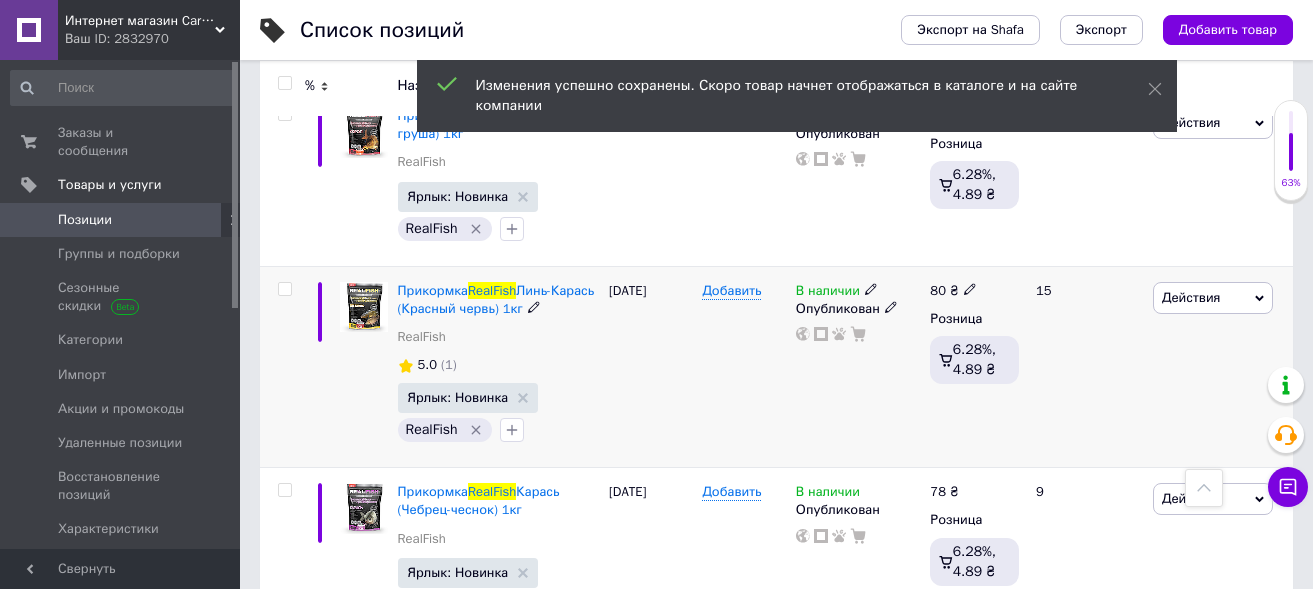 scroll, scrollTop: 2355, scrollLeft: 0, axis: vertical 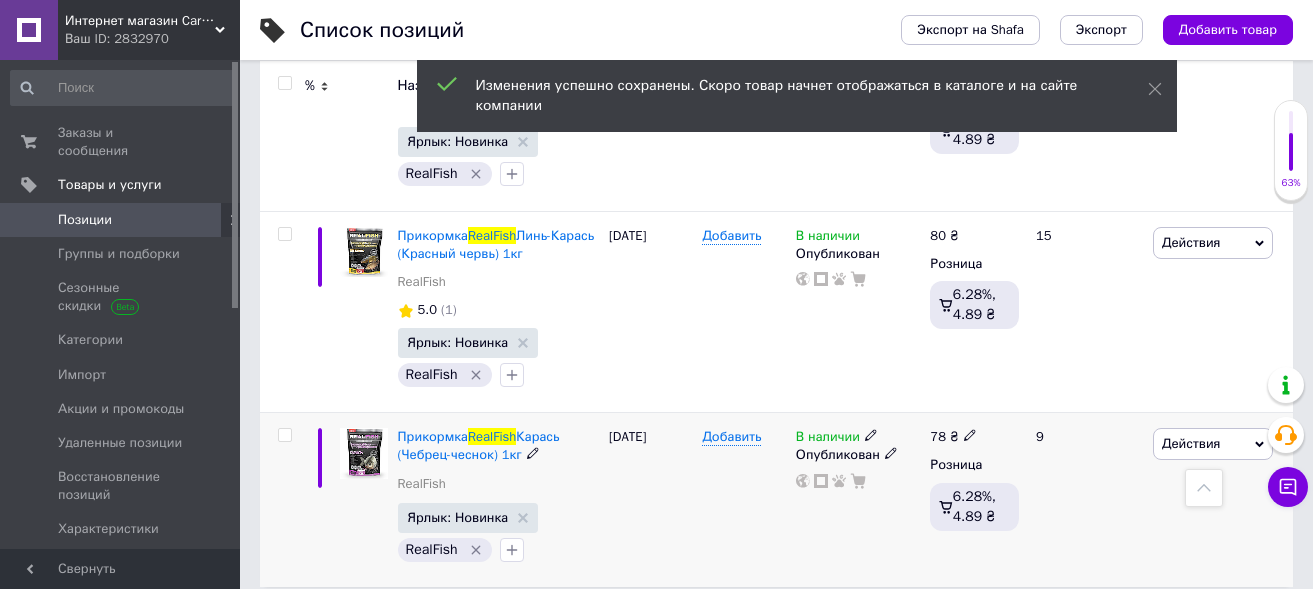 click 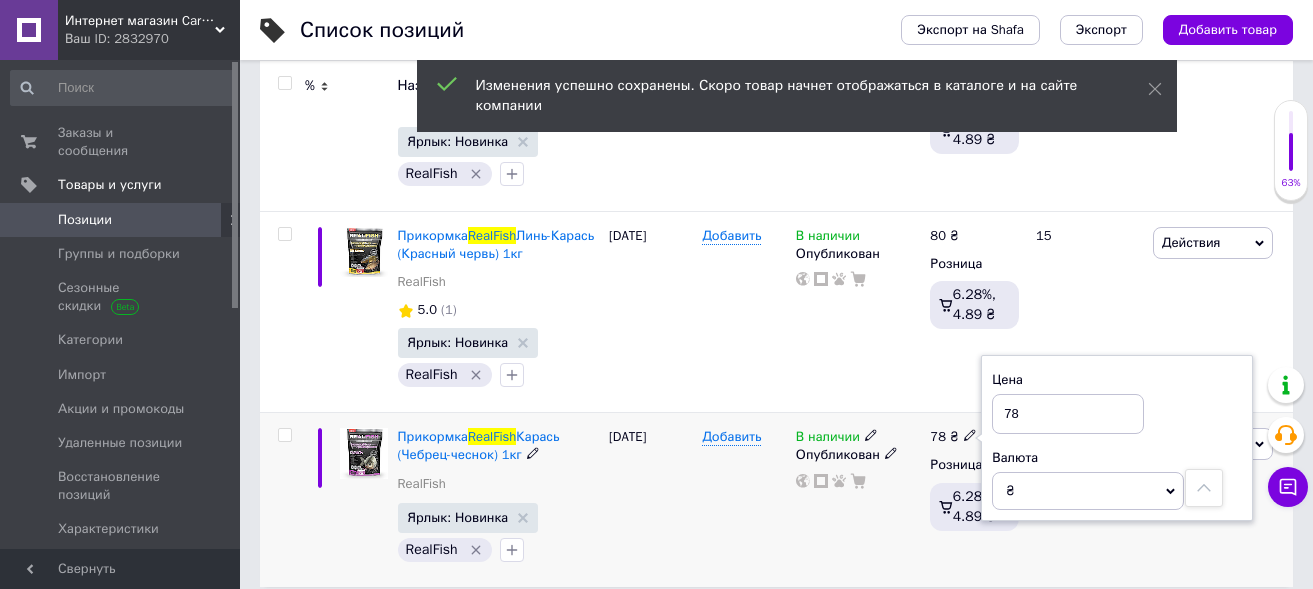 type on "7" 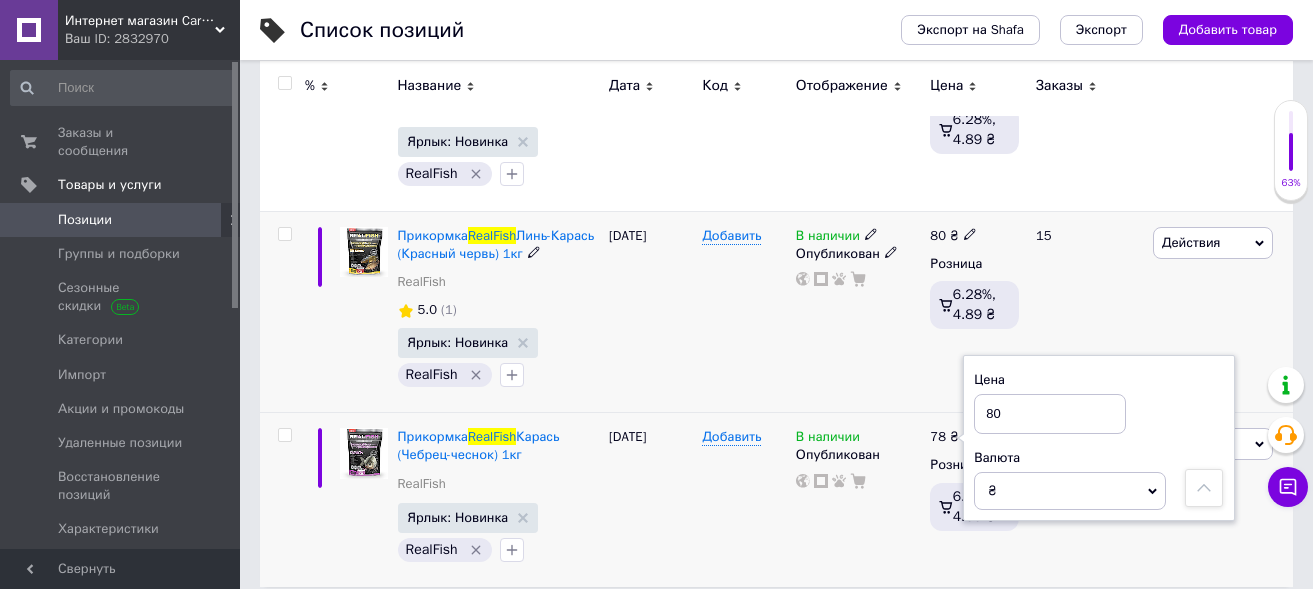 type on "80" 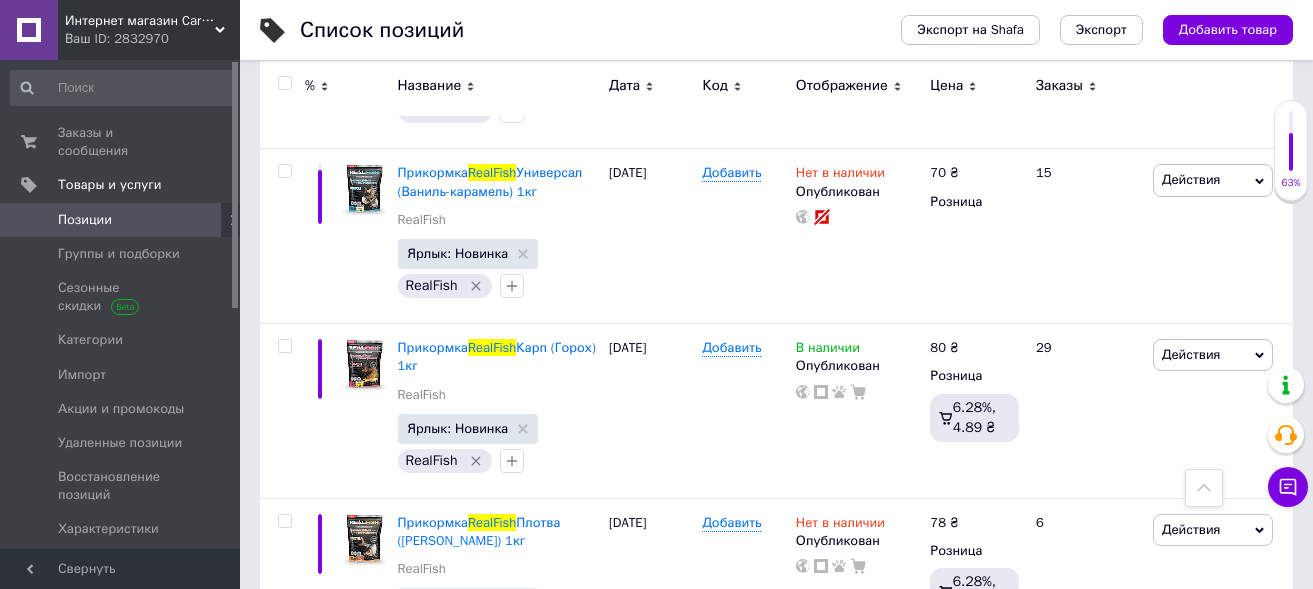scroll, scrollTop: 0, scrollLeft: 0, axis: both 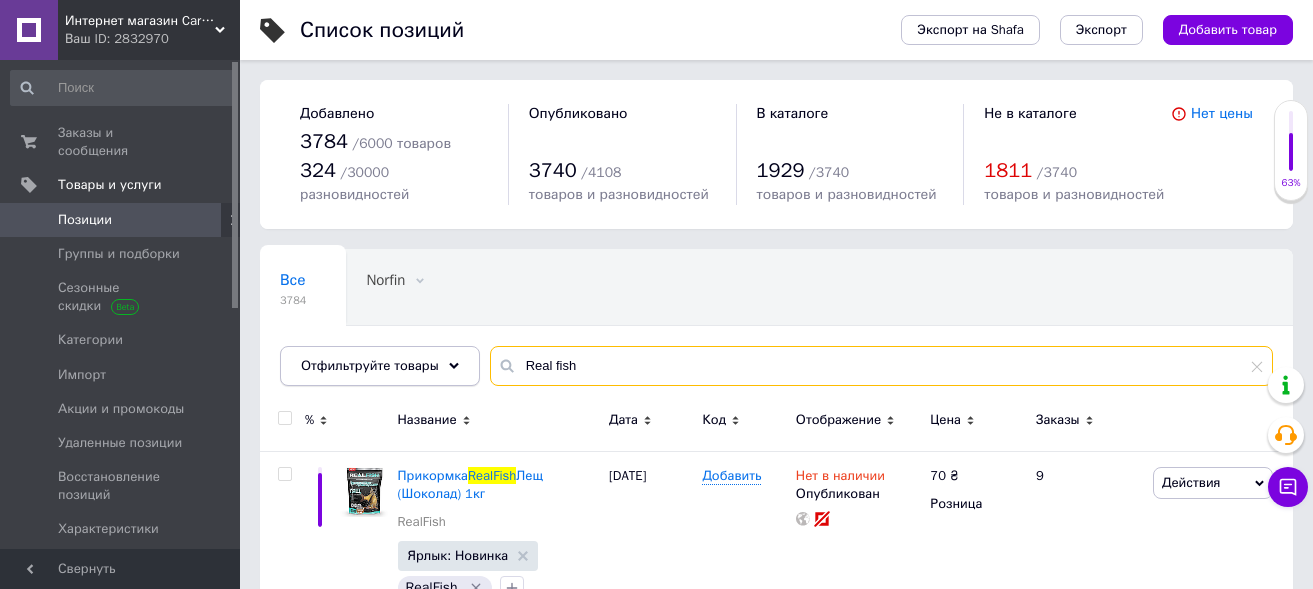 drag, startPoint x: 632, startPoint y: 369, endPoint x: 414, endPoint y: 375, distance: 218.08255 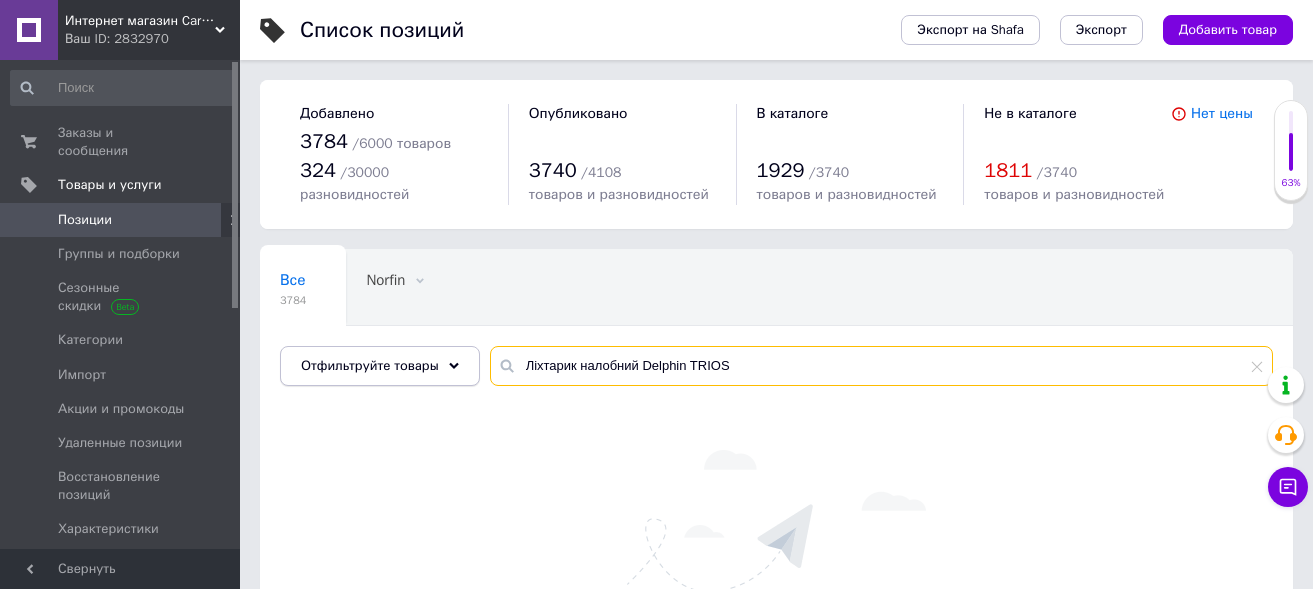 drag, startPoint x: 636, startPoint y: 364, endPoint x: 381, endPoint y: 366, distance: 255.00784 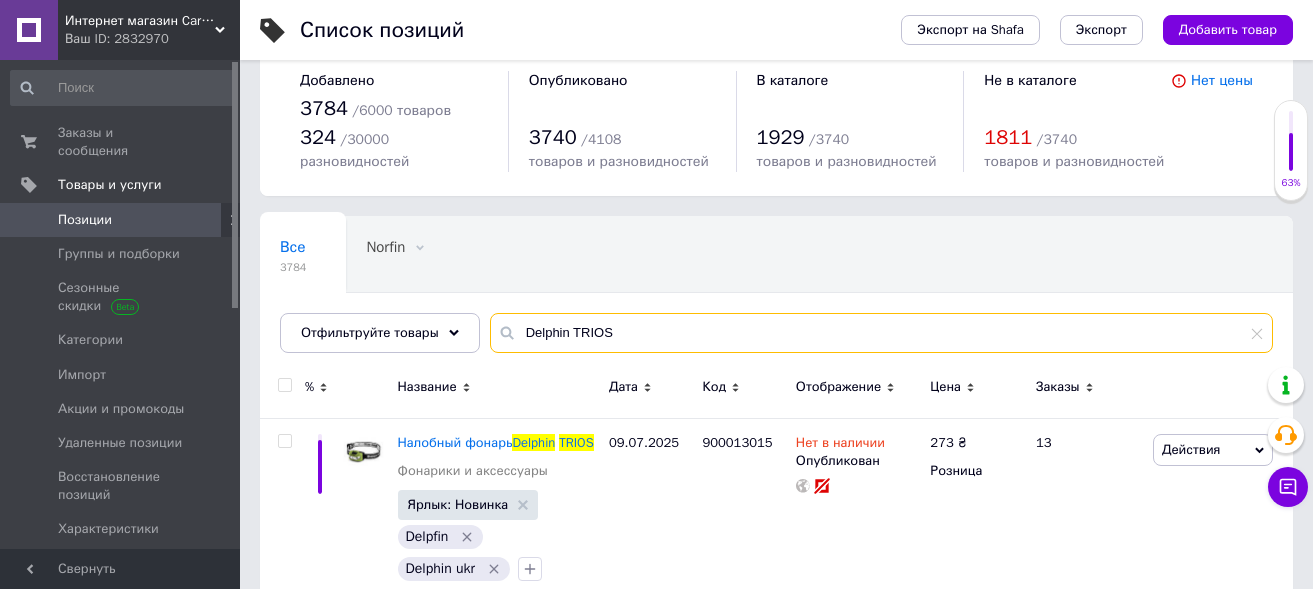 scroll, scrollTop: 0, scrollLeft: 0, axis: both 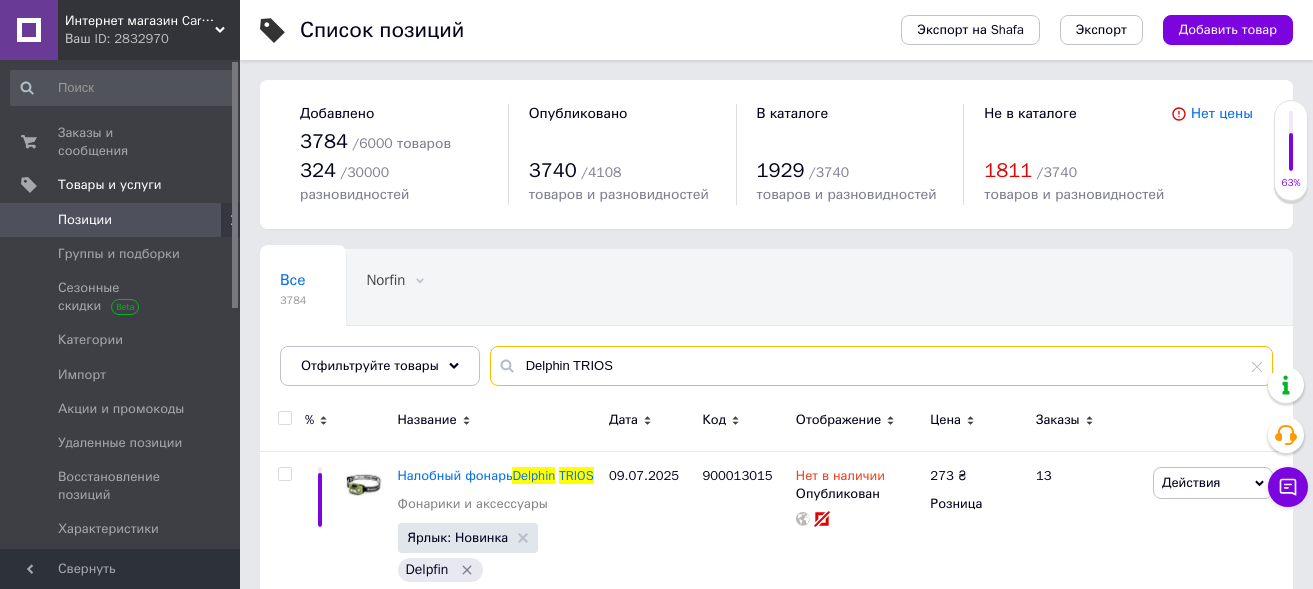 type on "Delphin TRIOS" 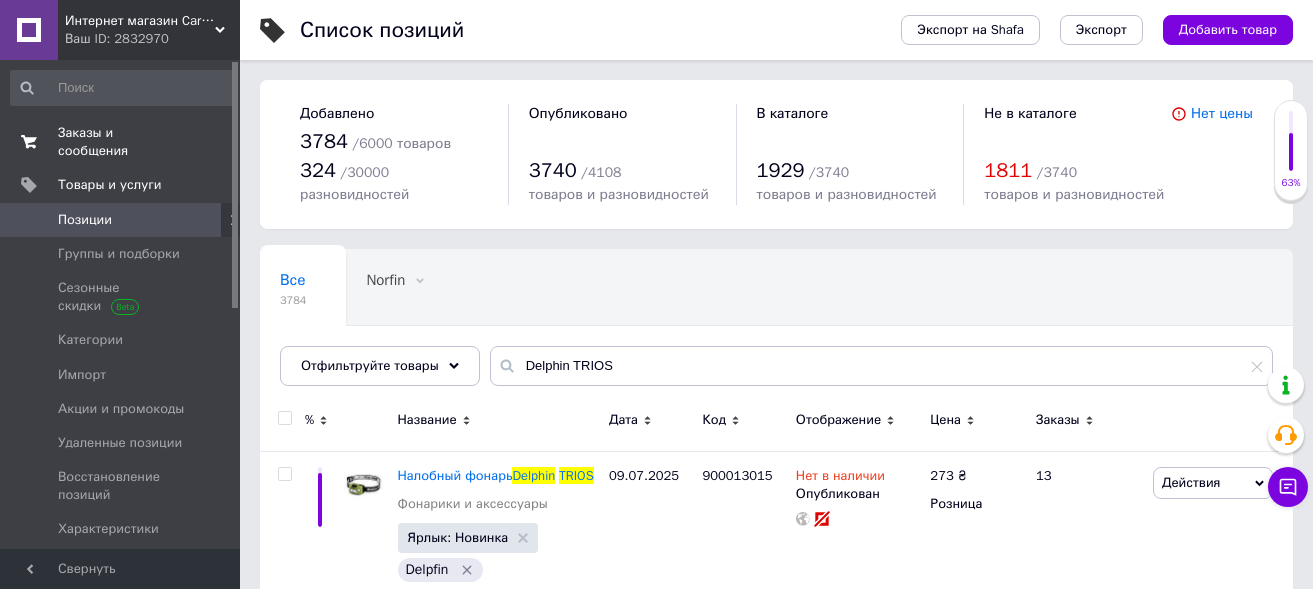 click on "0 0" at bounding box center (212, 142) 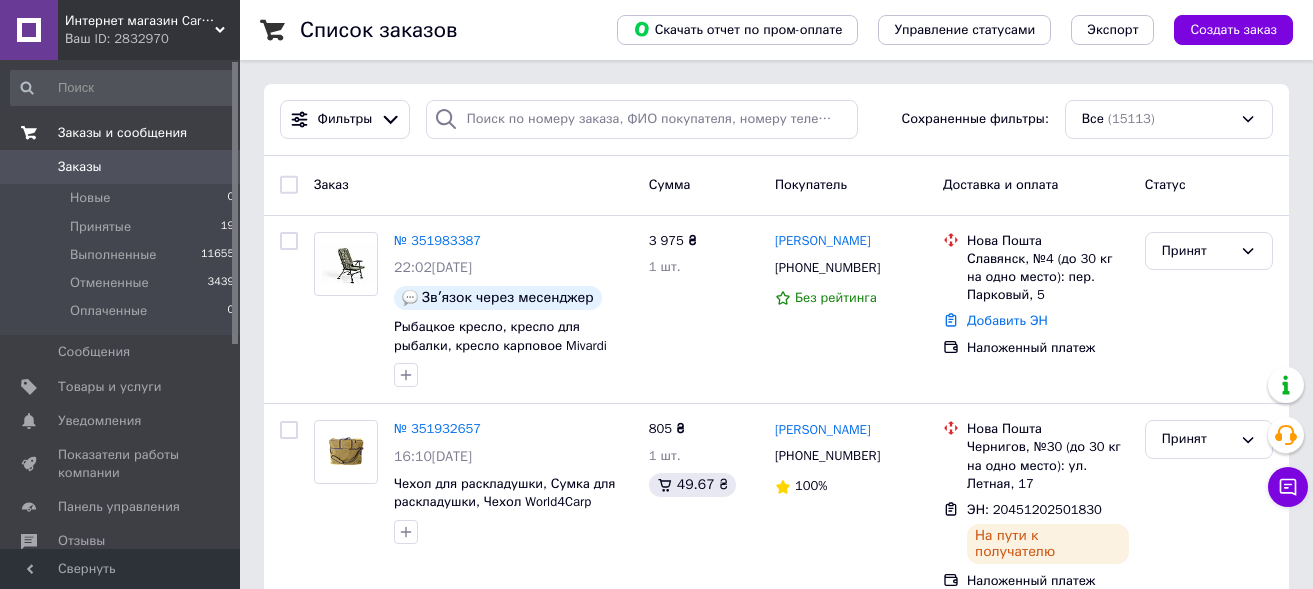 click on "Ваш ID: 2832970" at bounding box center [152, 39] 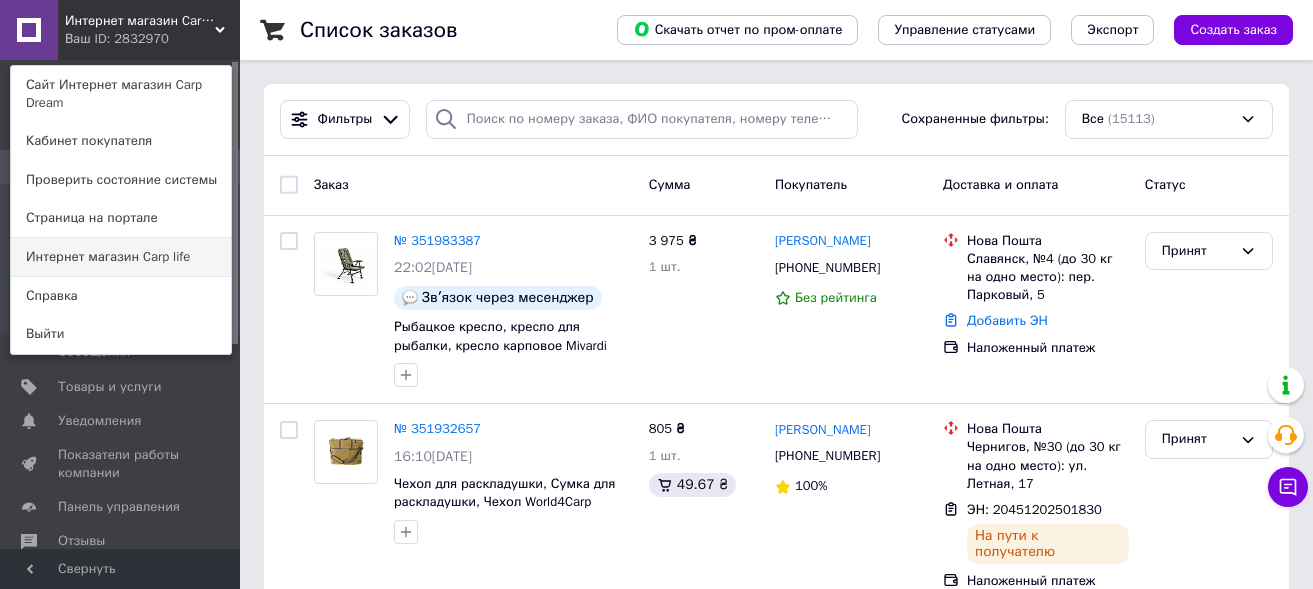 click on "Интернет магазин Carp life" at bounding box center [121, 257] 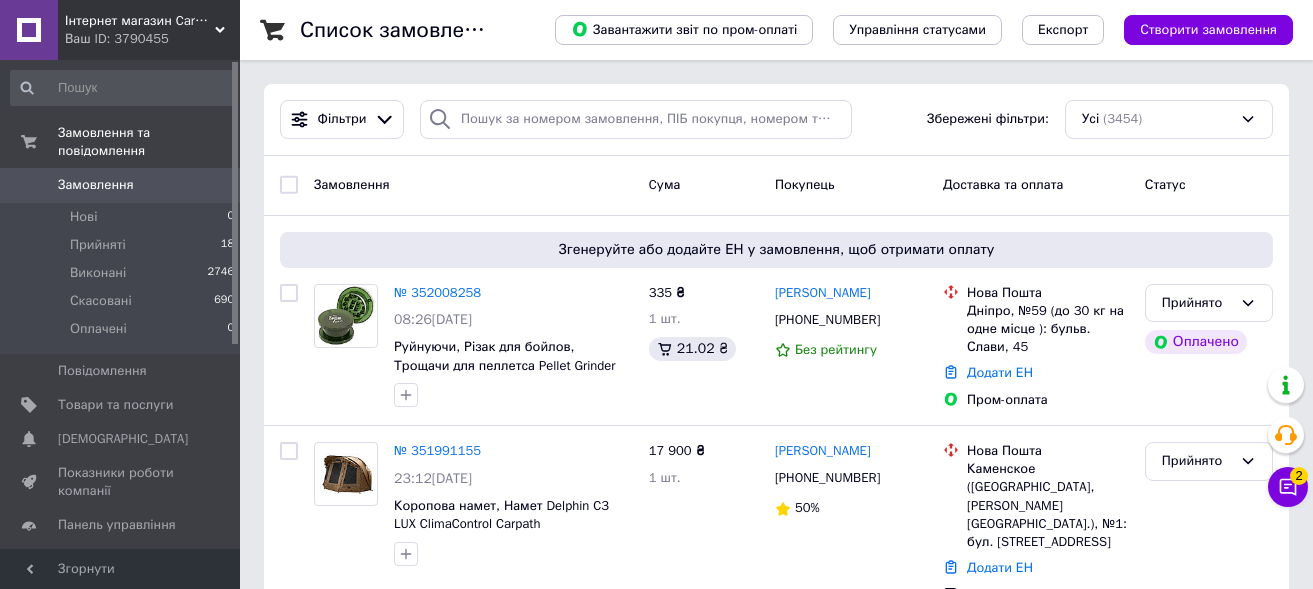 scroll, scrollTop: 100, scrollLeft: 0, axis: vertical 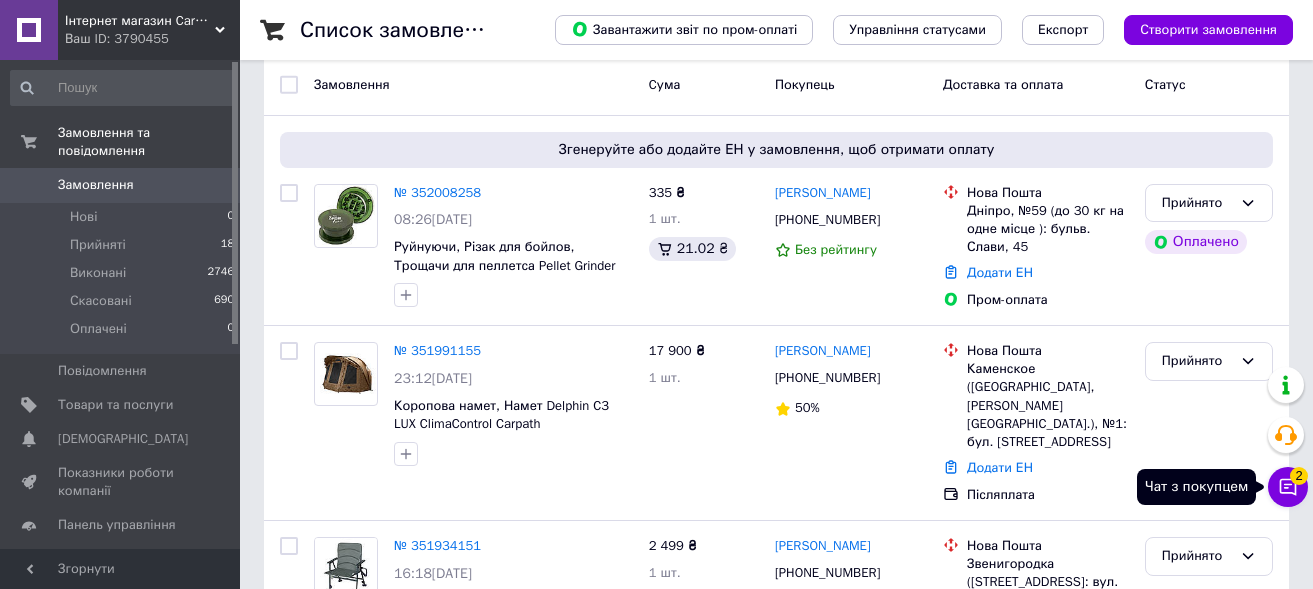 click 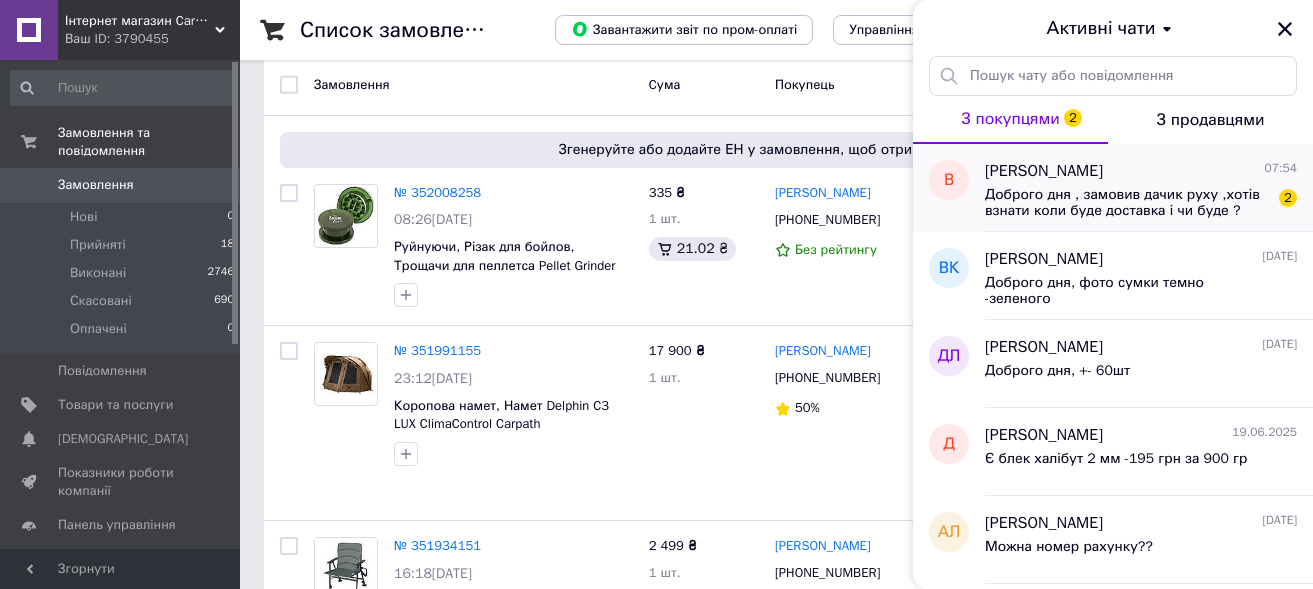 click on "Доброго дня , замовив дачик руху ,хотів взнати коли буде доставка і чи буде ?" at bounding box center [1127, 203] 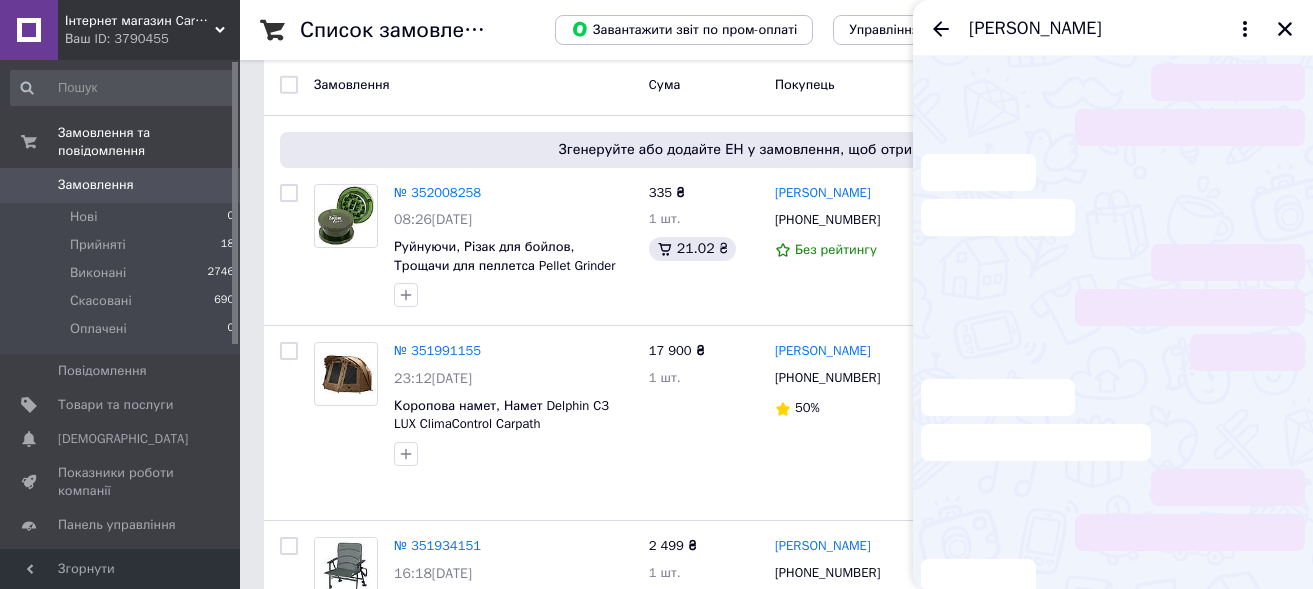 scroll, scrollTop: 97, scrollLeft: 0, axis: vertical 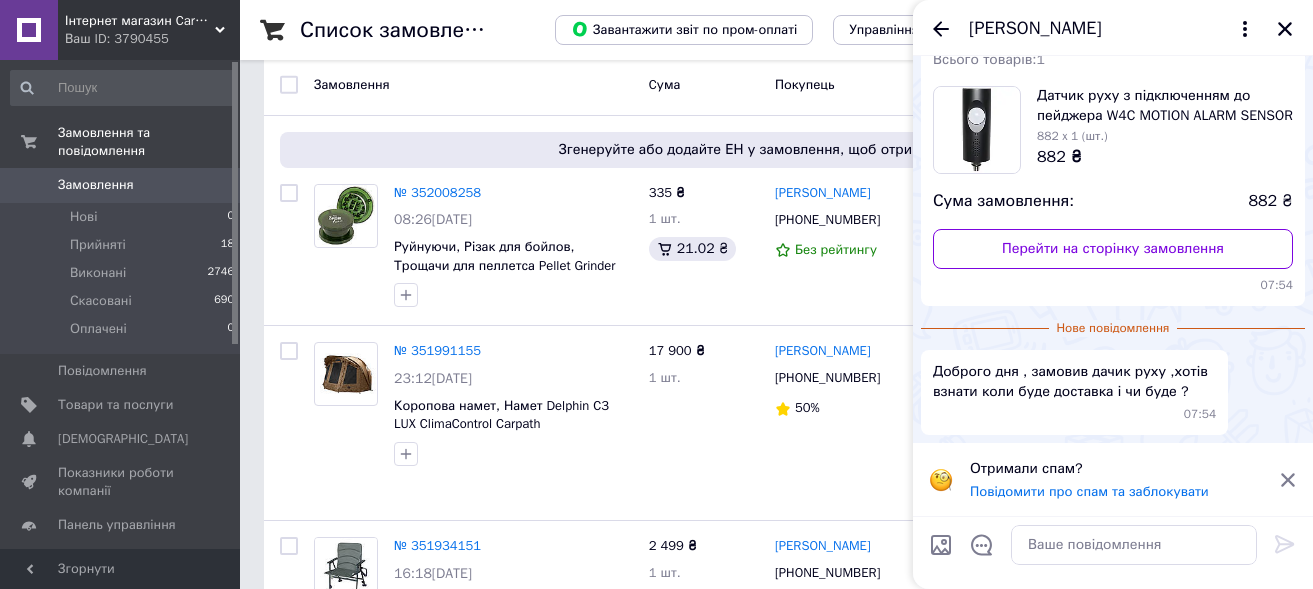 click on "Замовлення" at bounding box center (473, 85) 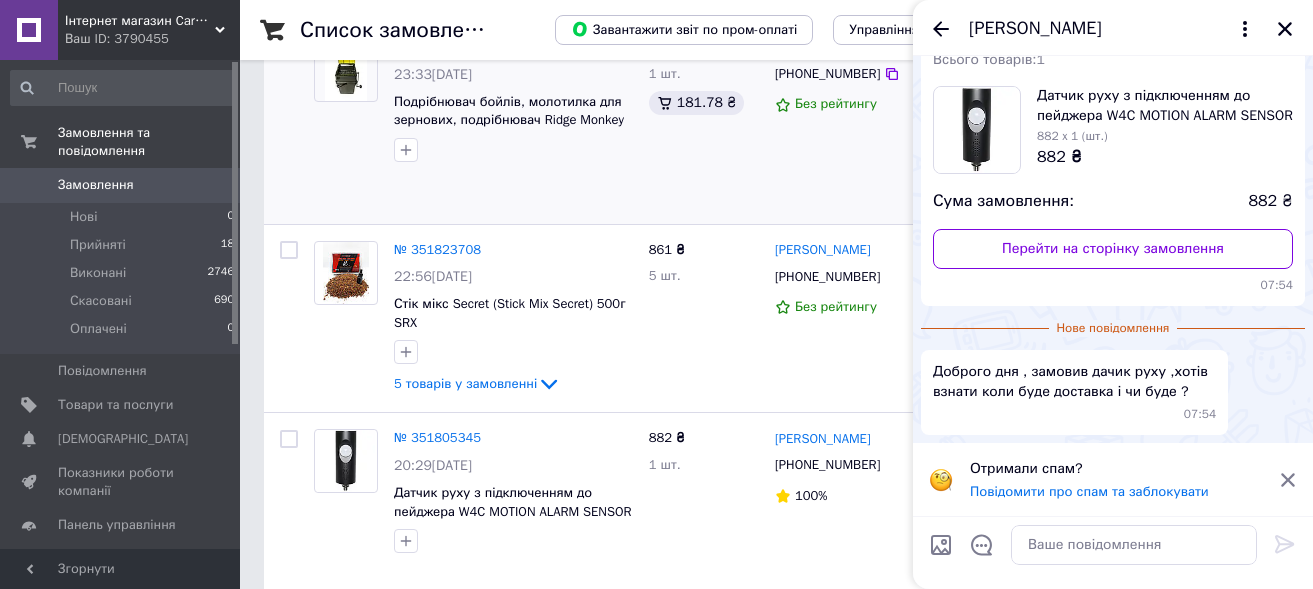 scroll, scrollTop: 1500, scrollLeft: 0, axis: vertical 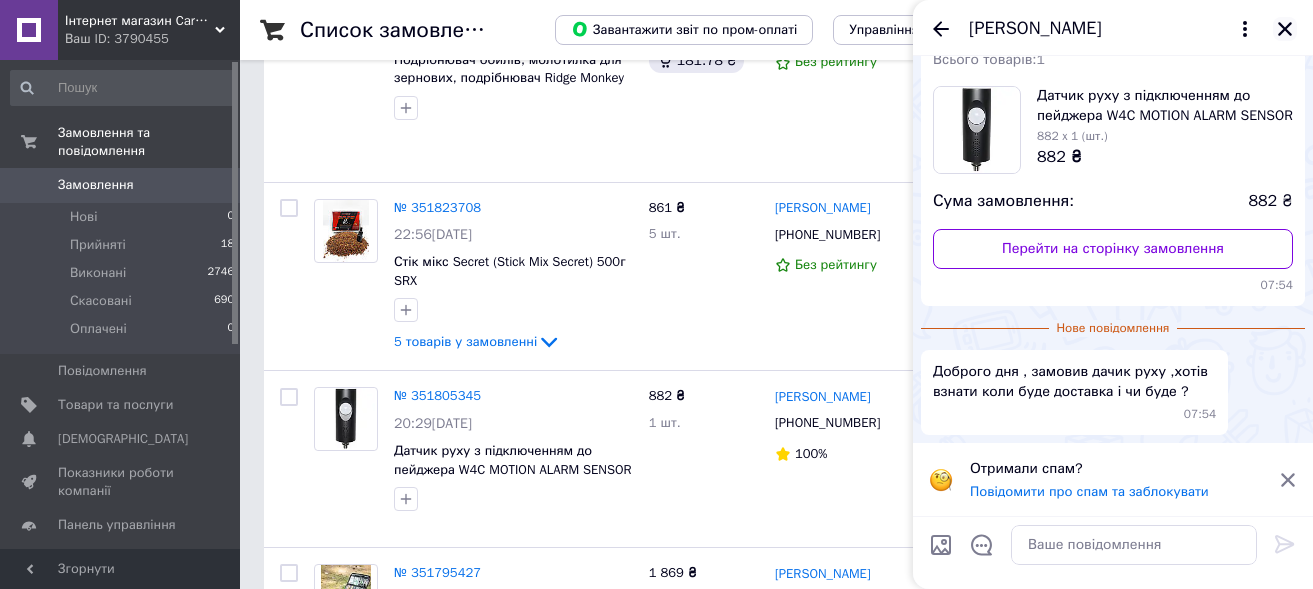 click 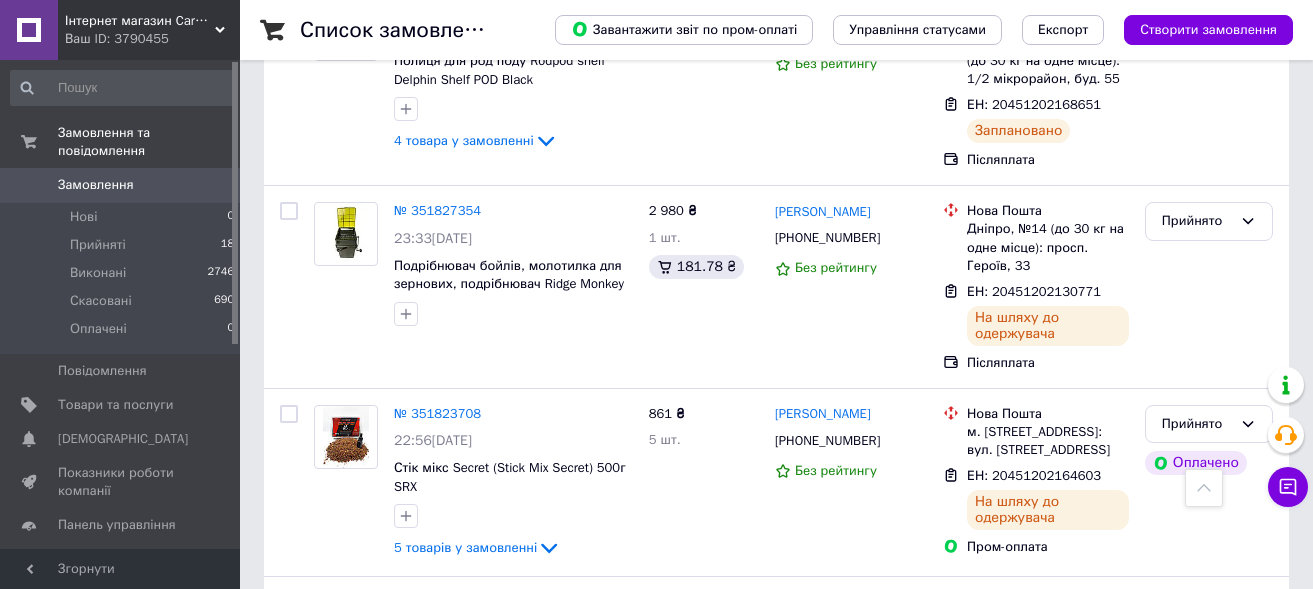 scroll, scrollTop: 1300, scrollLeft: 0, axis: vertical 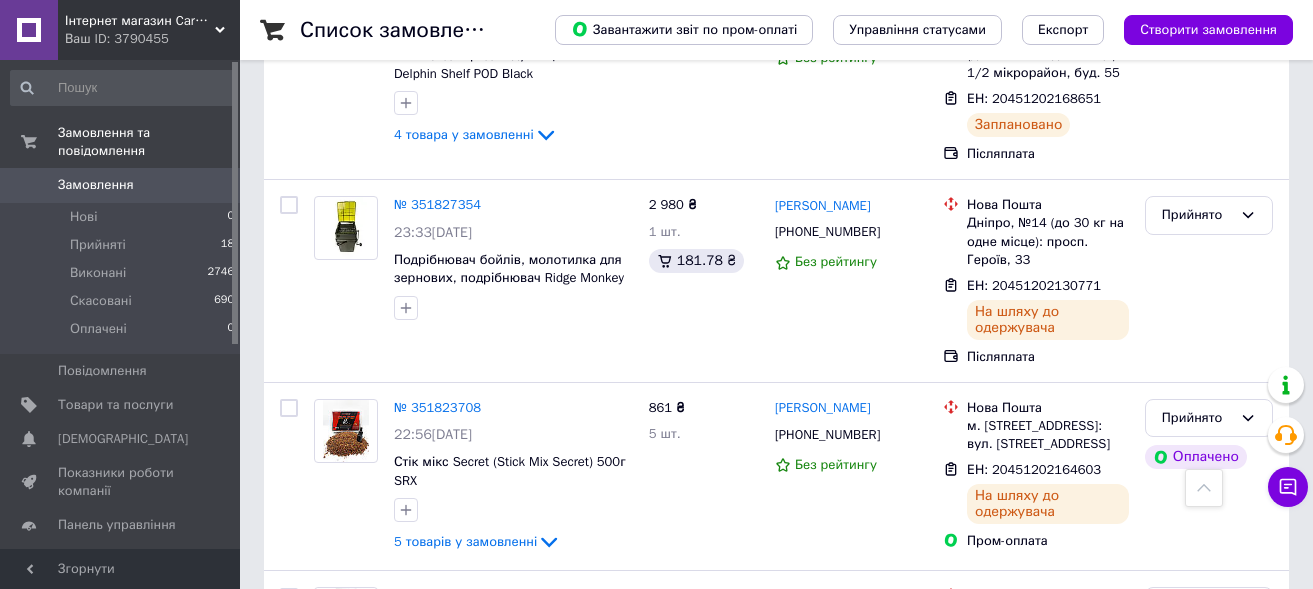 click on "Інтернет магазин Carp  life" at bounding box center [140, 21] 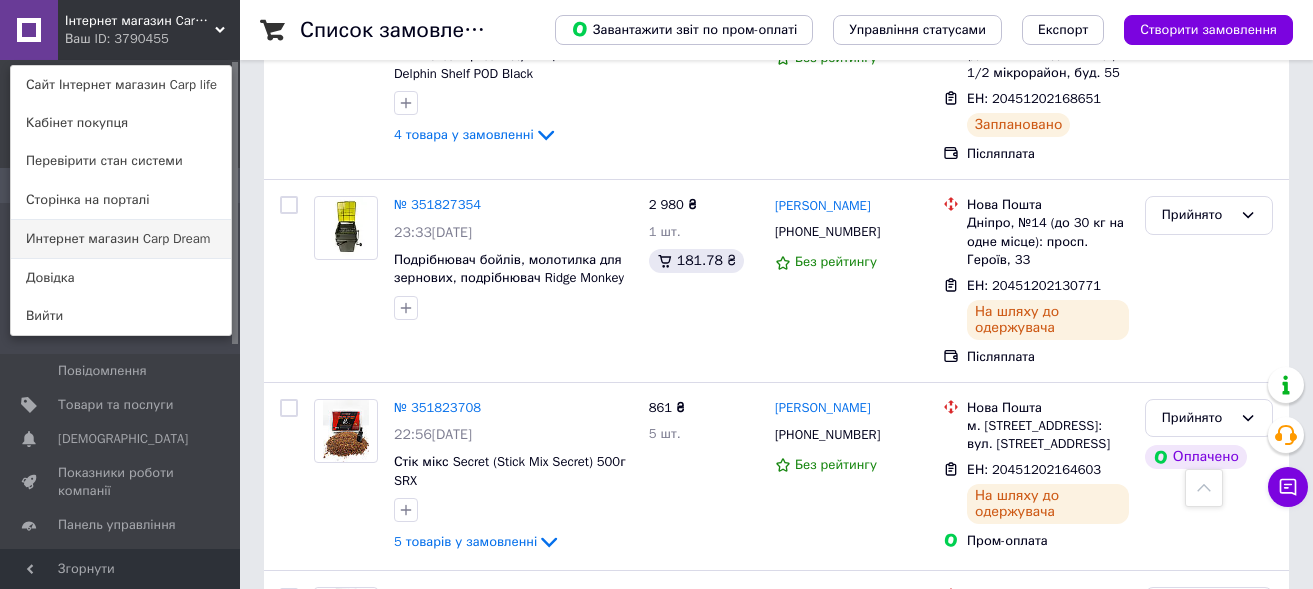 click on "Интернет магазин Carp Dream" at bounding box center (121, 239) 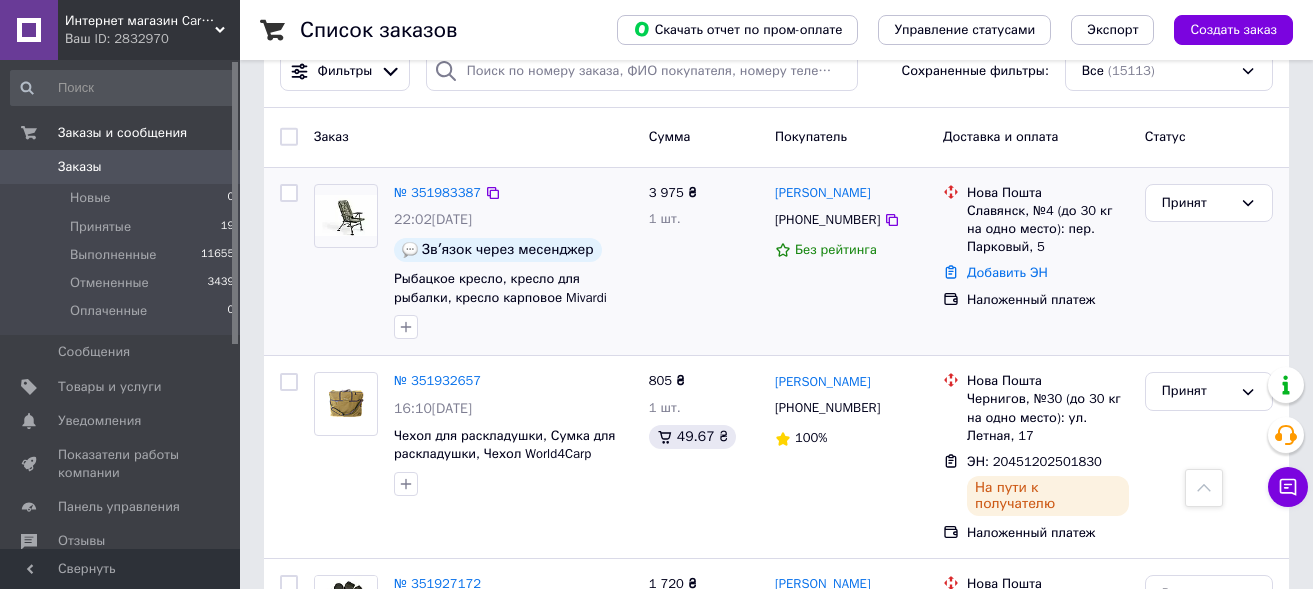 scroll, scrollTop: 0, scrollLeft: 0, axis: both 